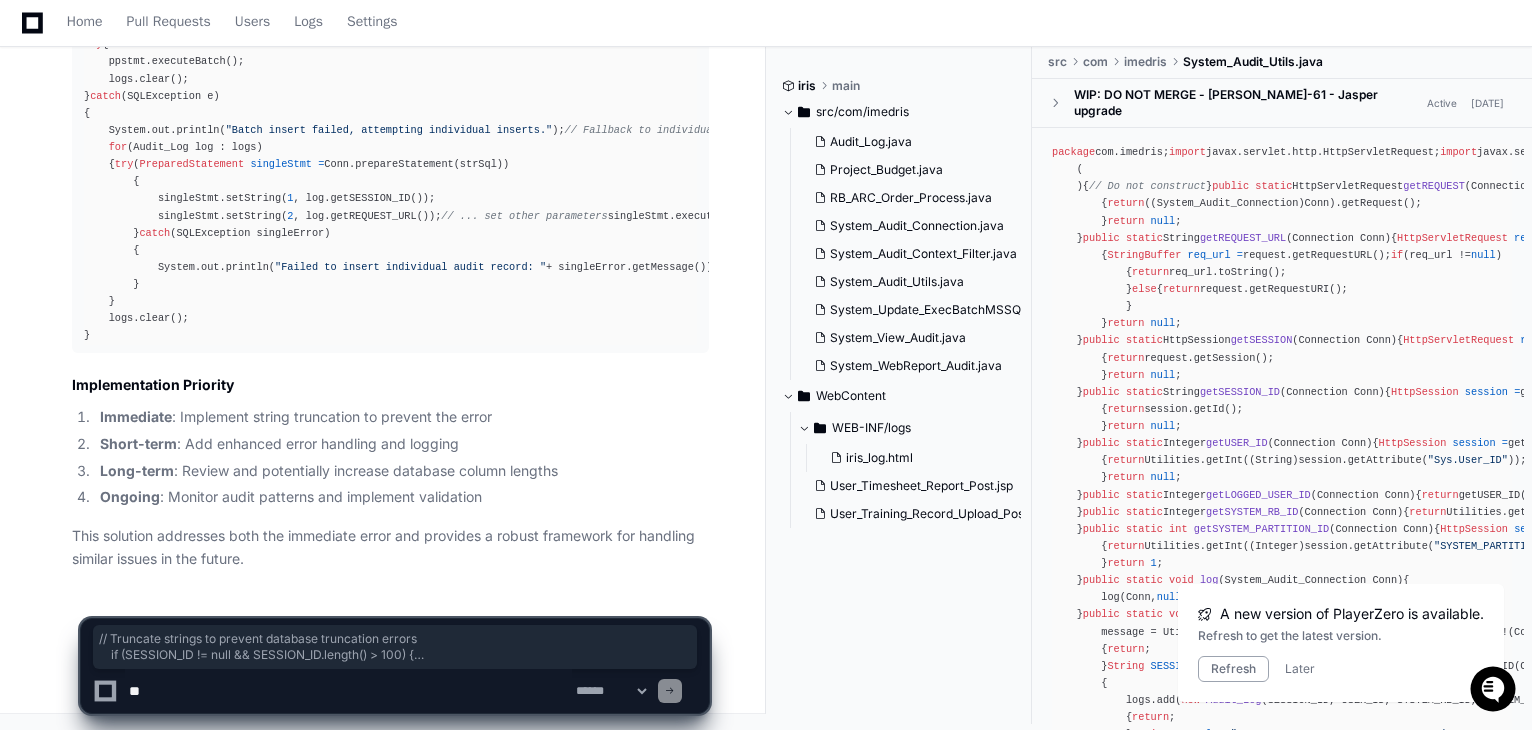 scroll, scrollTop: 0, scrollLeft: 0, axis: both 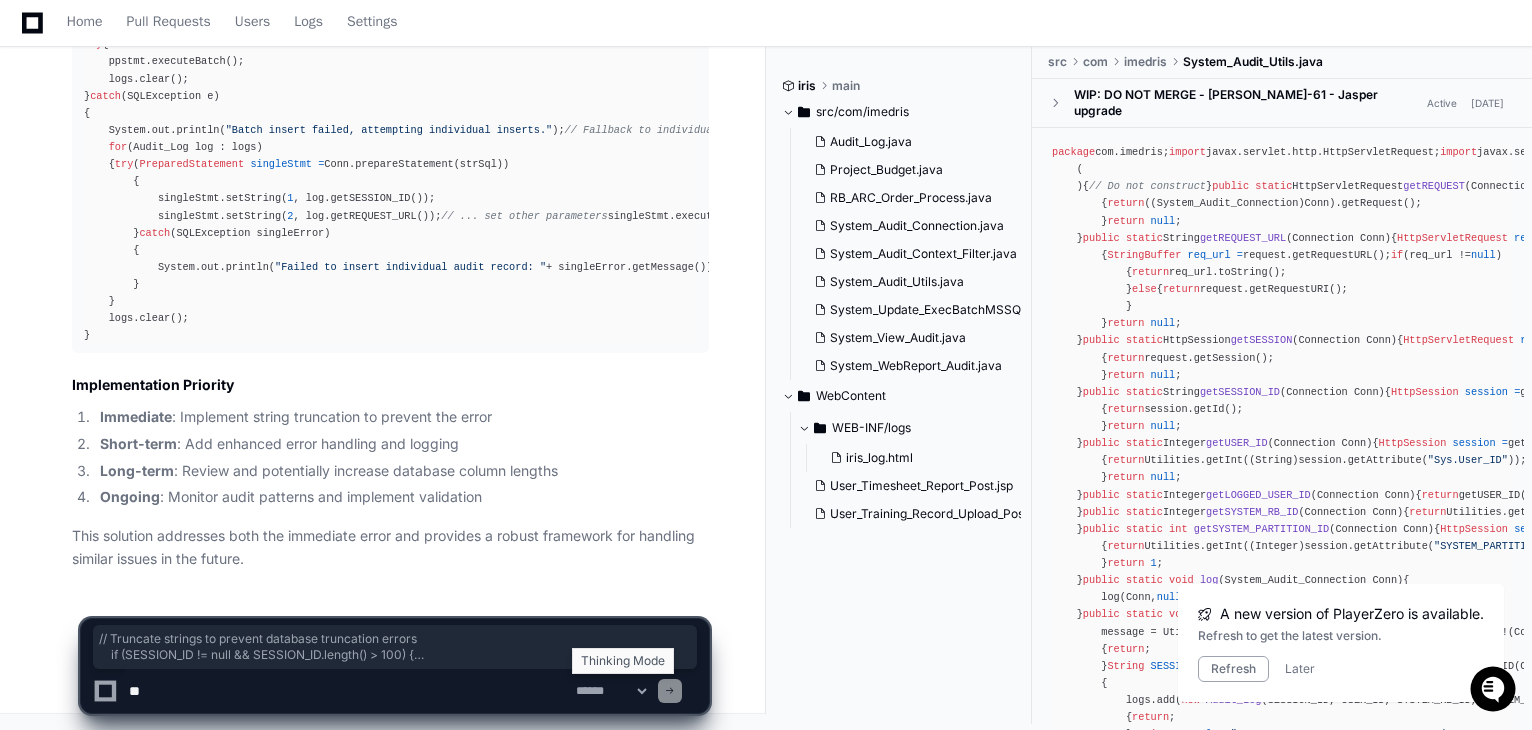 click on "**********" at bounding box center (611, 691) 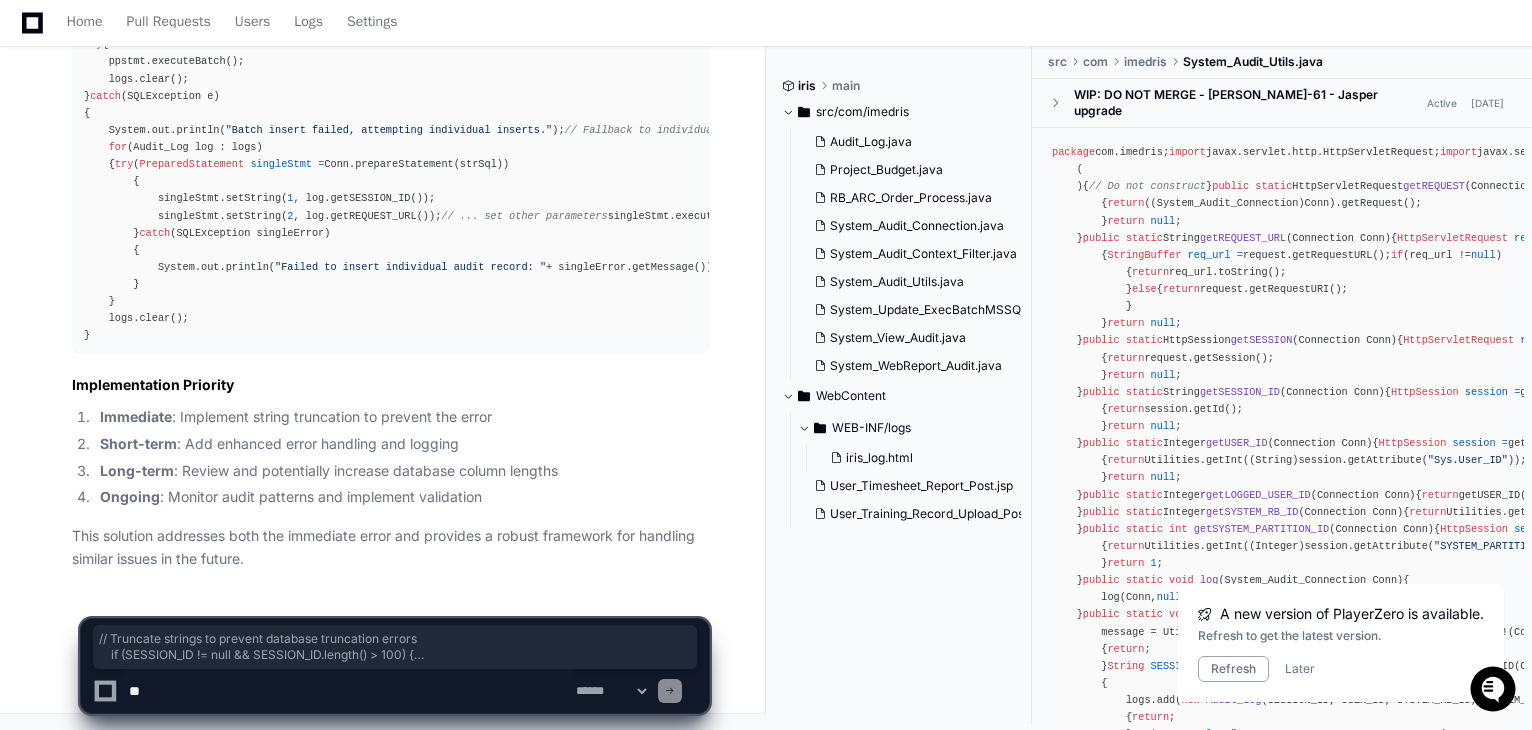 click 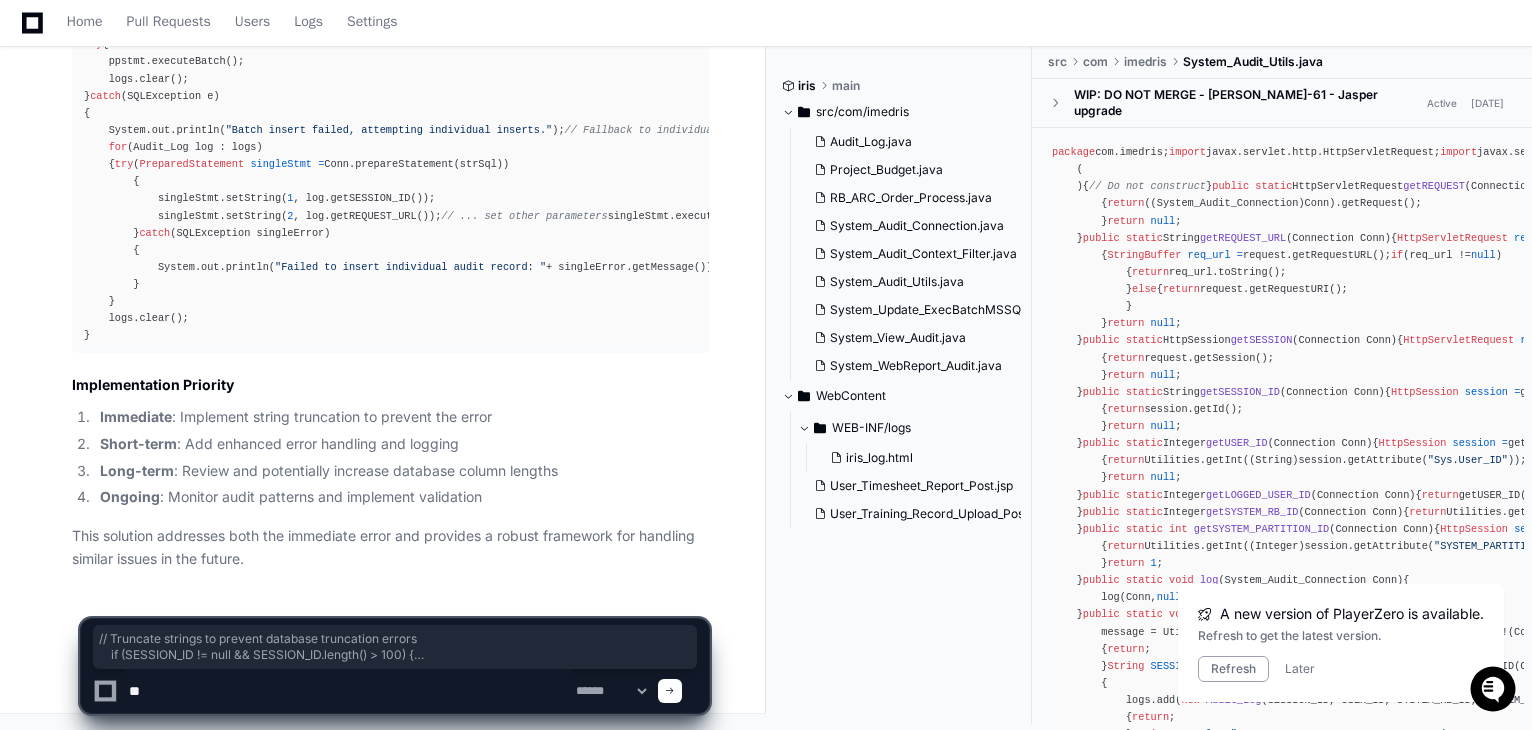 type on "*" 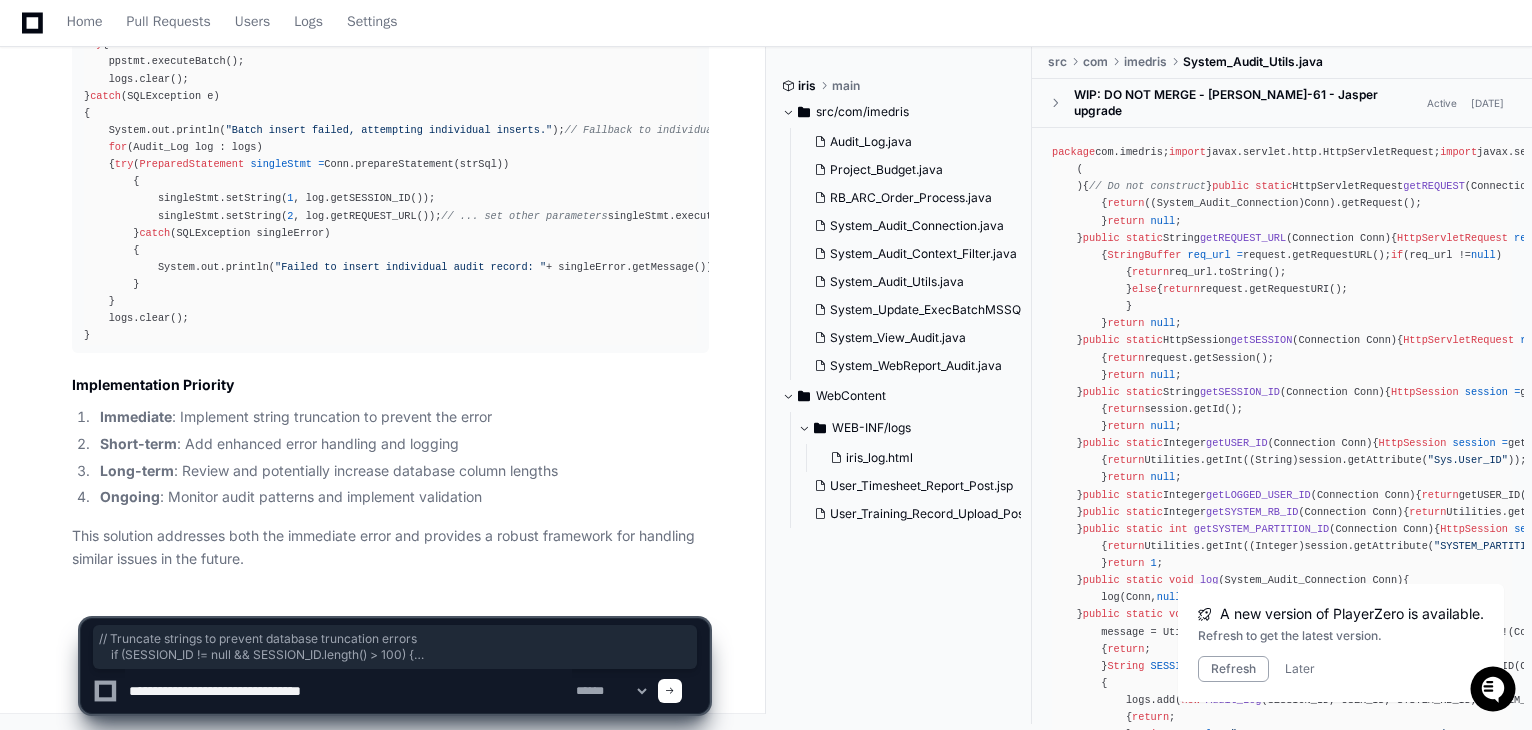 paste on "**********" 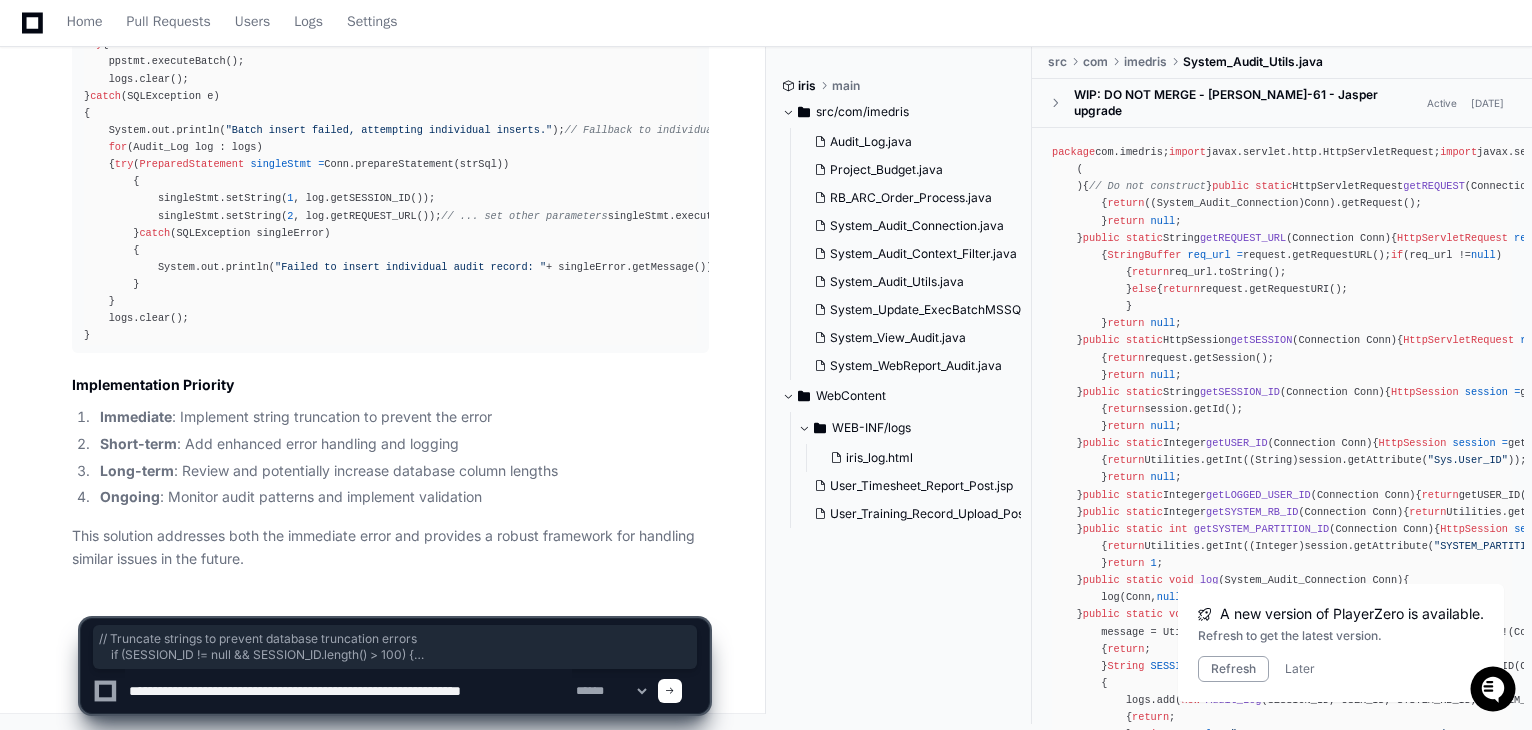 paste on "**********" 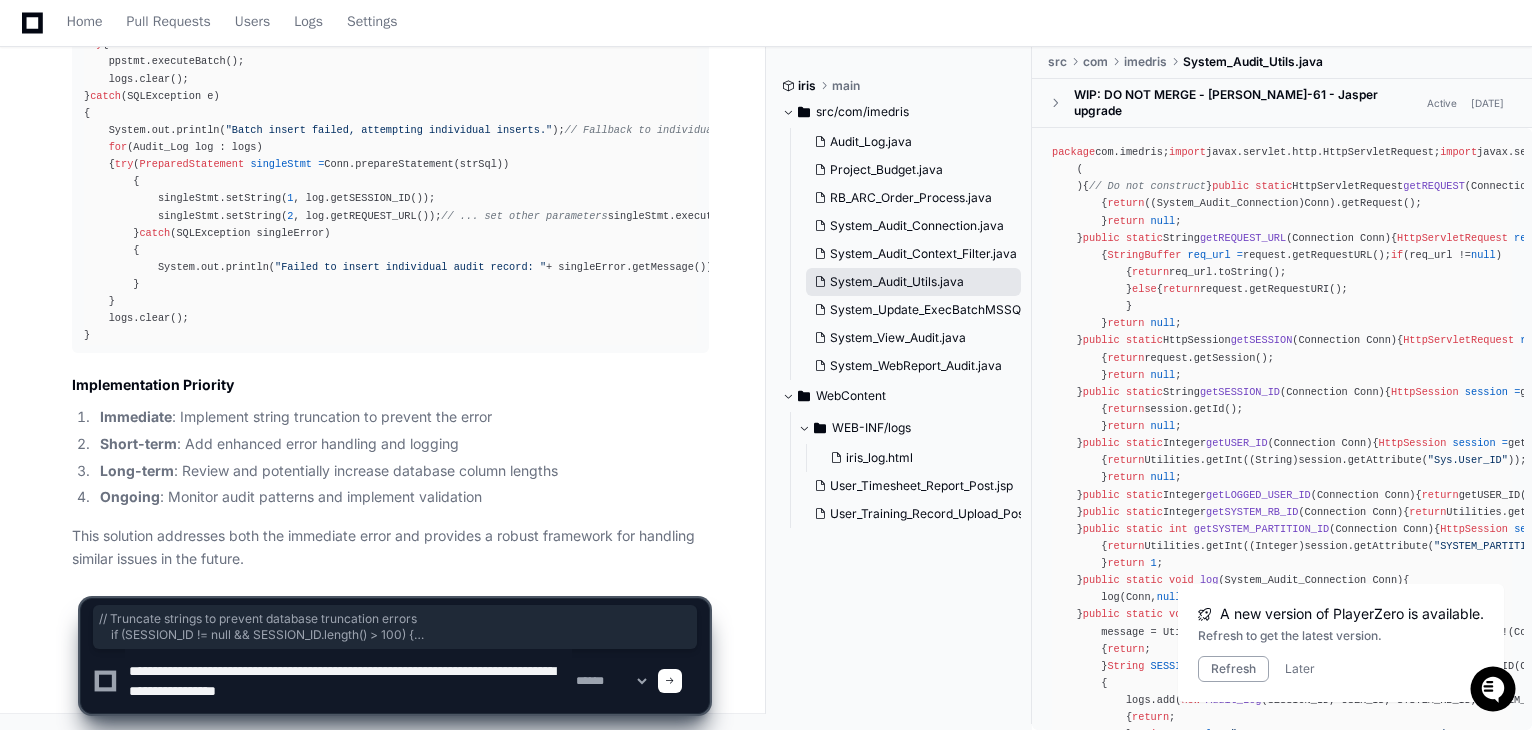 paste on "**********" 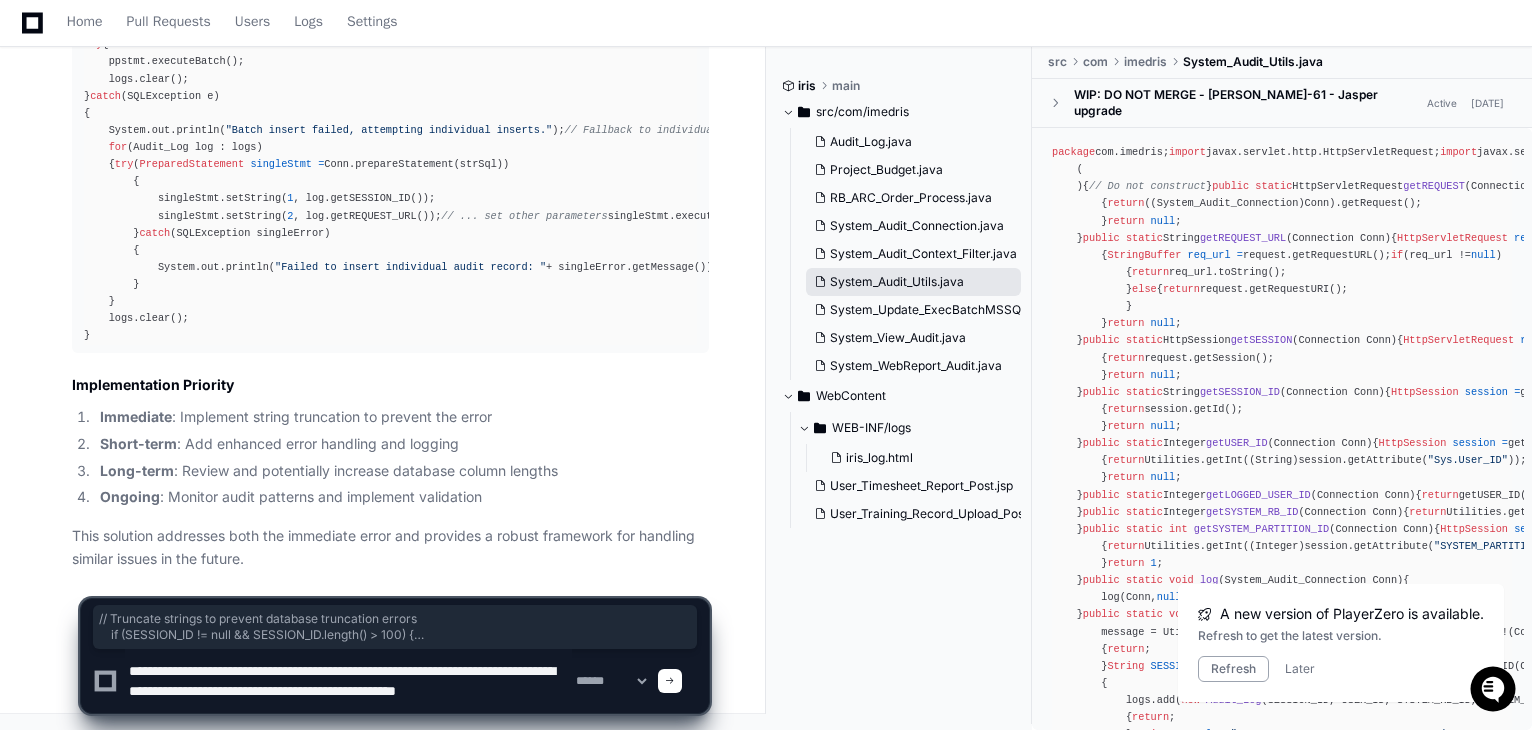 scroll, scrollTop: 6, scrollLeft: 0, axis: vertical 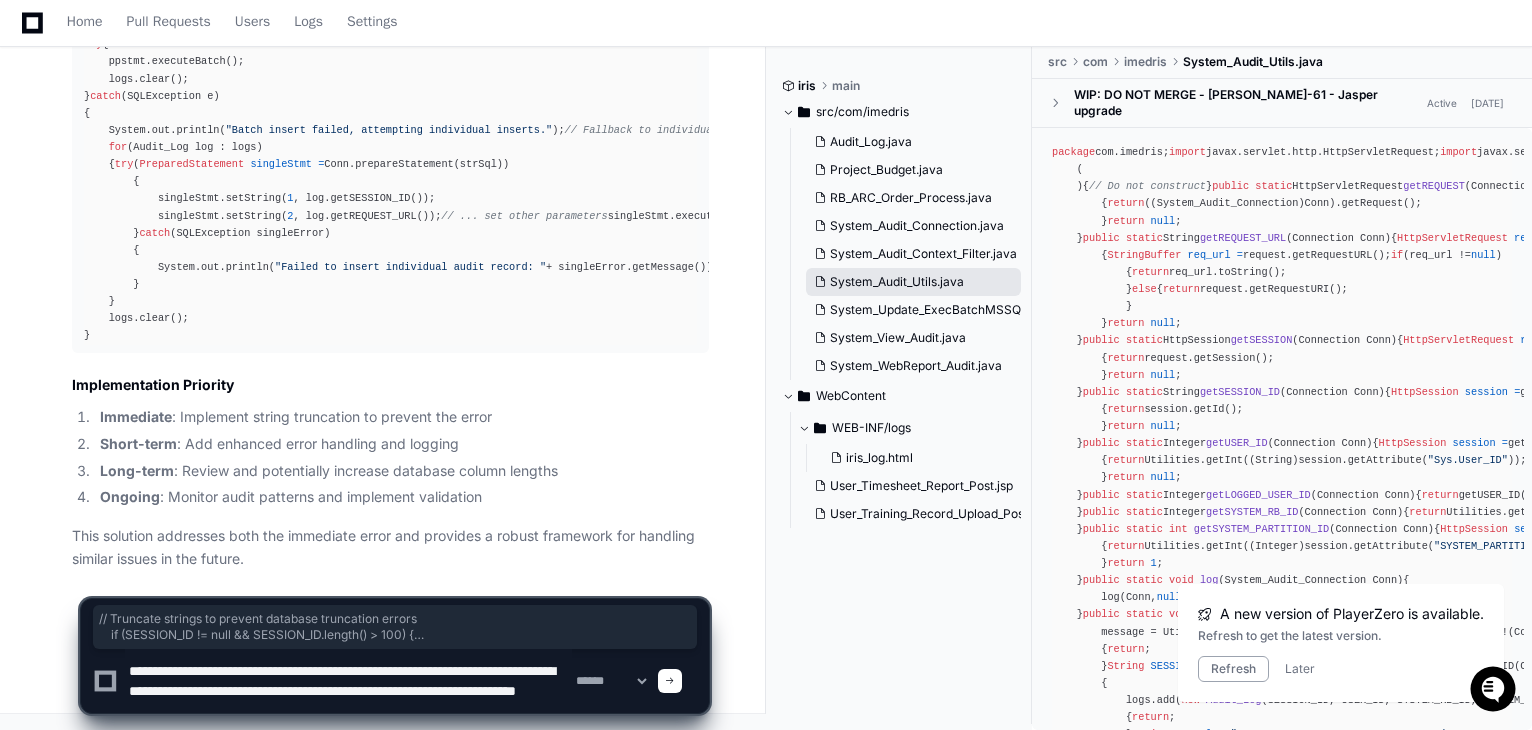type on "**********" 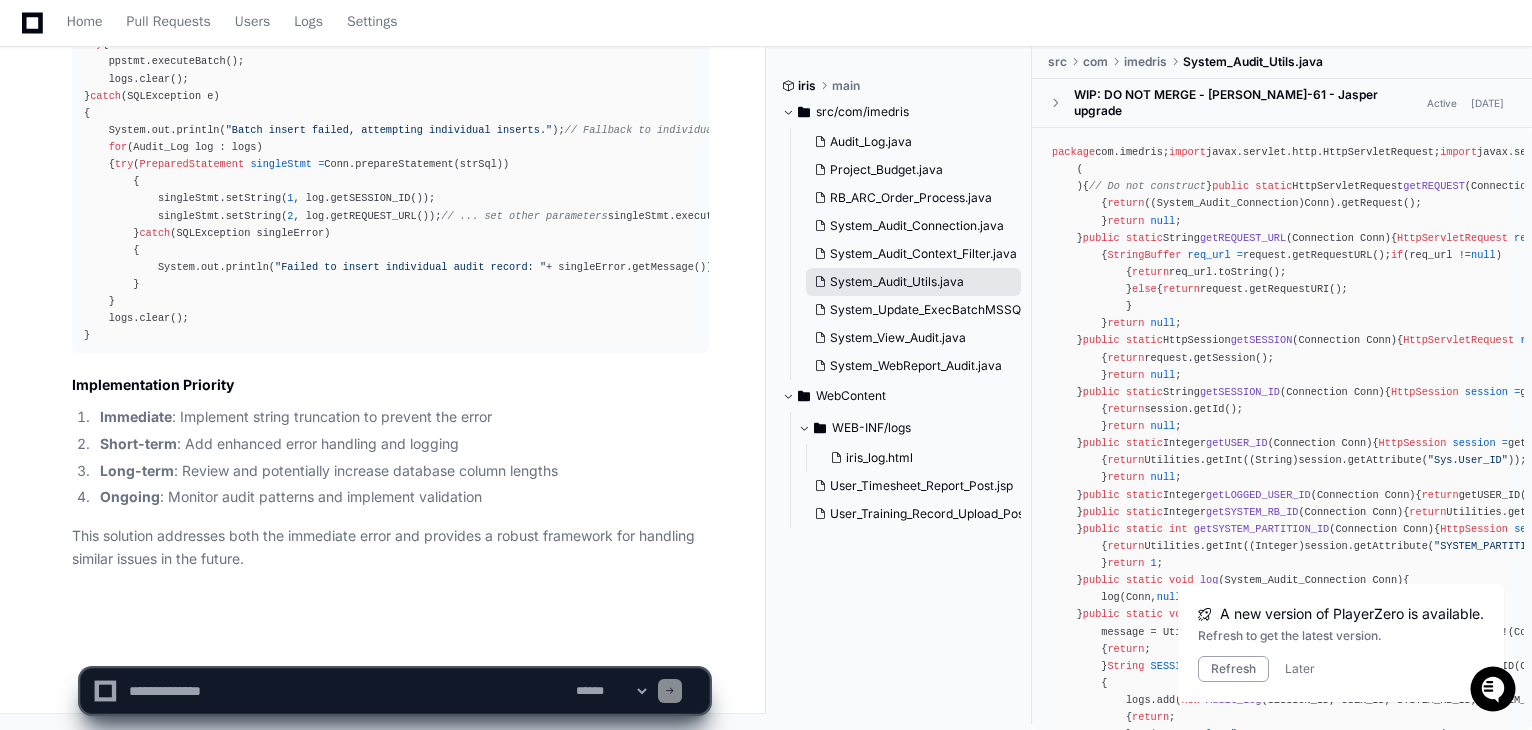 scroll, scrollTop: 0, scrollLeft: 0, axis: both 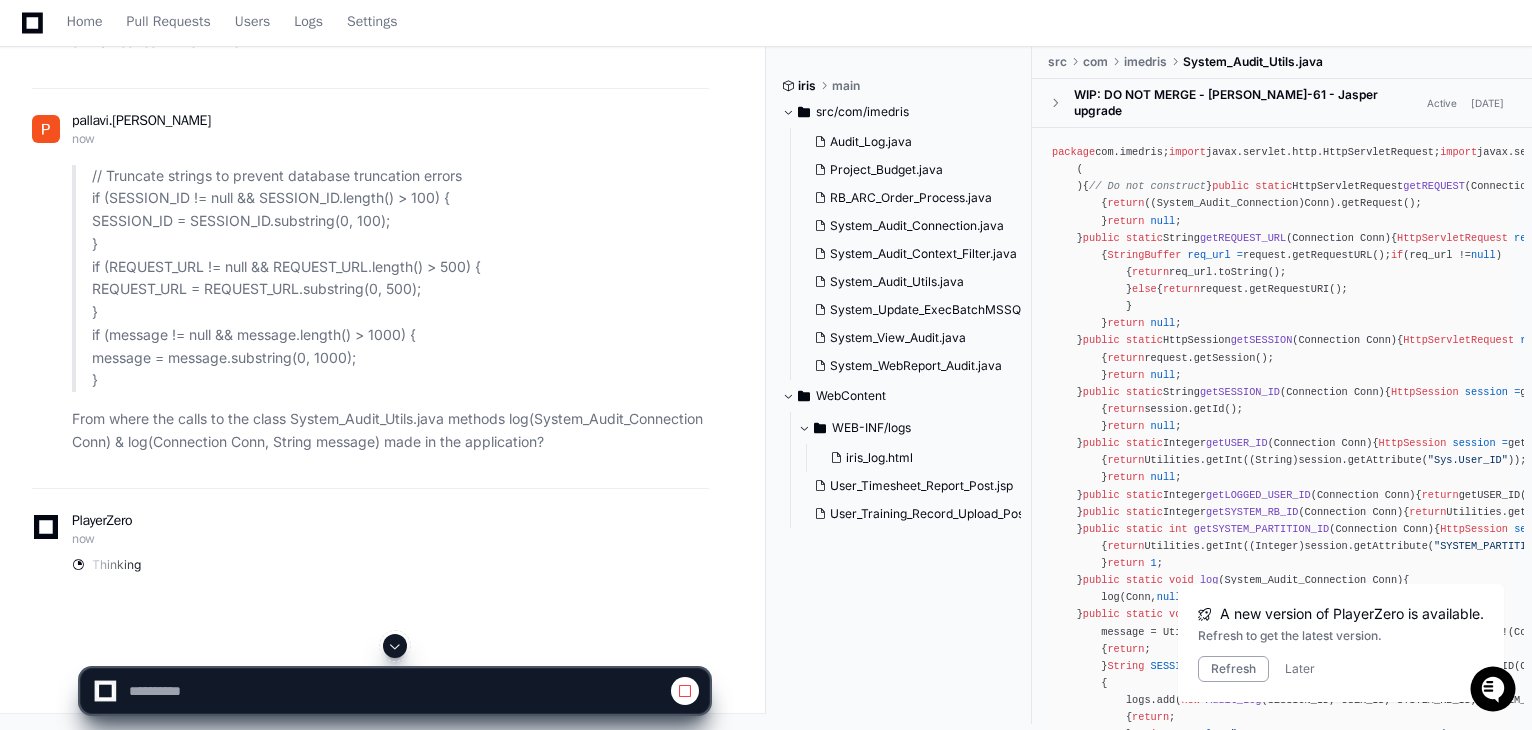 click on "// Truncate strings to prevent database truncation errors
if (SESSION_ID != null && SESSION_ID.length() > 100) {
SESSION_ID = SESSION_ID.substring(0, 100);
}
if (REQUEST_URL != null && REQUEST_URL.length() > 500) {
REQUEST_URL = REQUEST_URL.substring(0, 500);
}
if (message != null && message.length() > 1000) {
message = message.substring(0, 1000);
}" 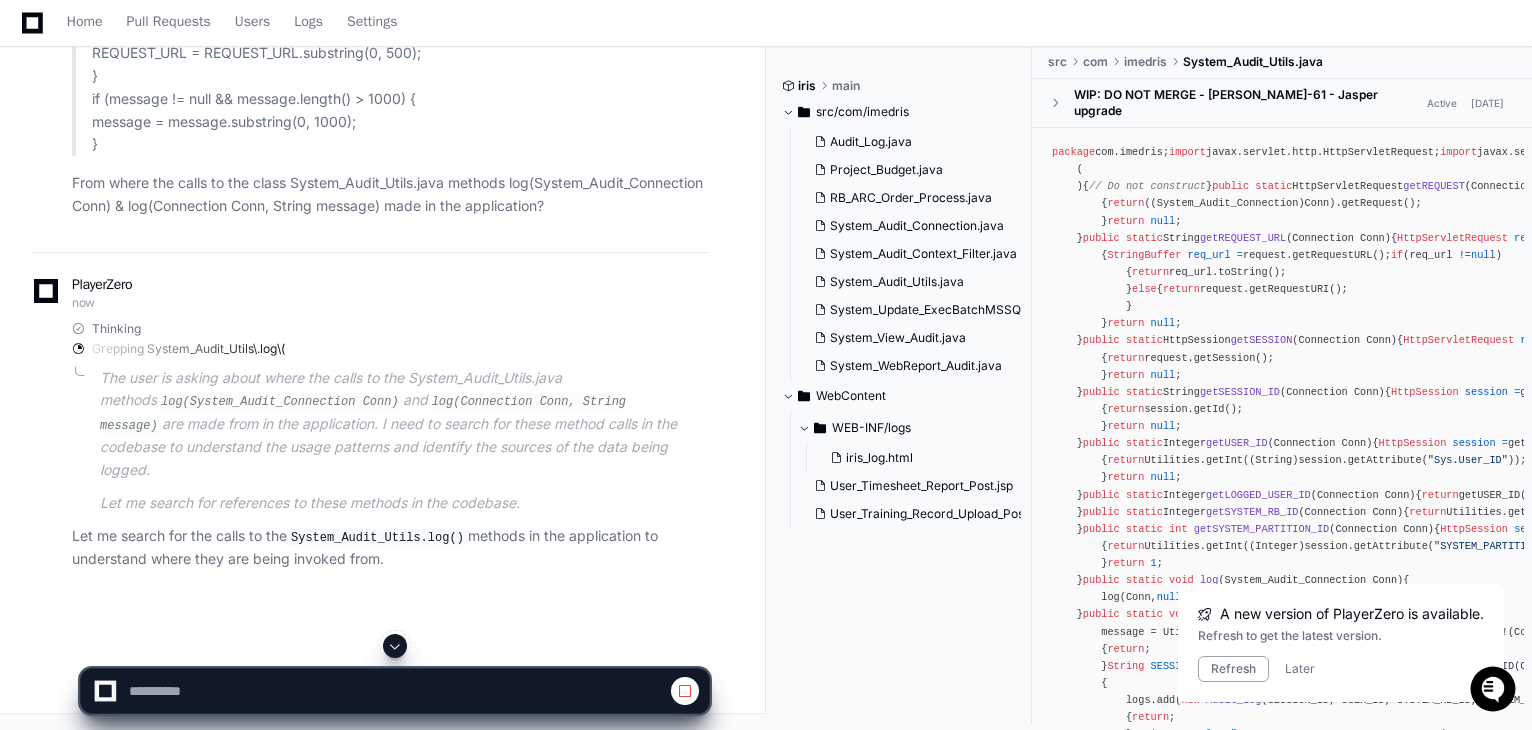 scroll, scrollTop: 5504, scrollLeft: 0, axis: vertical 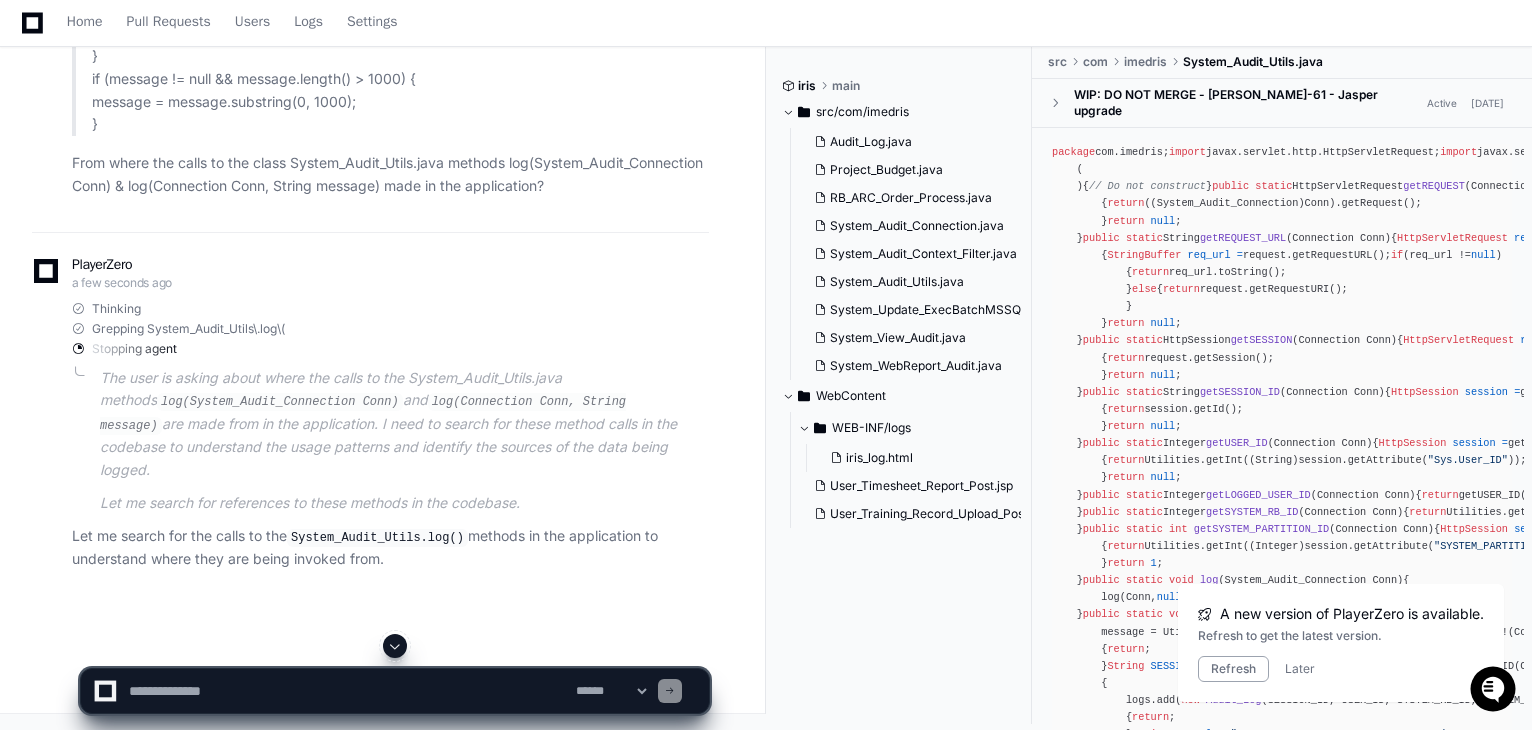 click on "pallavi.dhatrak 9 hours ago look into the branch: 1301-AUGUST2024 - possible cause & recommended fix for the errors - 30-Jun-2025 00:00:02.694 INFO   org.apache.catalina.core.StandardWrapperValve.invoke Error inserting audit statement.
java.sql.BatchUpdateException: String or binary data would be truncated.
at com.microsoft.sqlserver.jdbc.SQLServerPreparedStatement.executeBatch(SQLServerPreparedStatement.java:2083)
at com.imedris.System_Audit_Utils.log(System_Audit_Utils.java:136)
at com.imedris.System_Audit_Utils.log(System_Audit_Utils.java:95)
at com.imedris.System_Audit_Context_Filter.doFilter(System_Audit_Context_Filter.java:26)
at org.apache.catalina.core.ApplicationFilterChain.internalDoFilter(ApplicationFilterChain.java:189)
at org.apache.catalina.core.ApplicationFilterChain.doFilter(ApplicationFilterChain.java:162)
at com.imedris.ClickjackFilter.doFilter(ClickjackFilter.java:25)
at org.apache.catalina.core.ApplicationFilterChain.internalDoFilter(ApplicationFilterChain.java:189)" 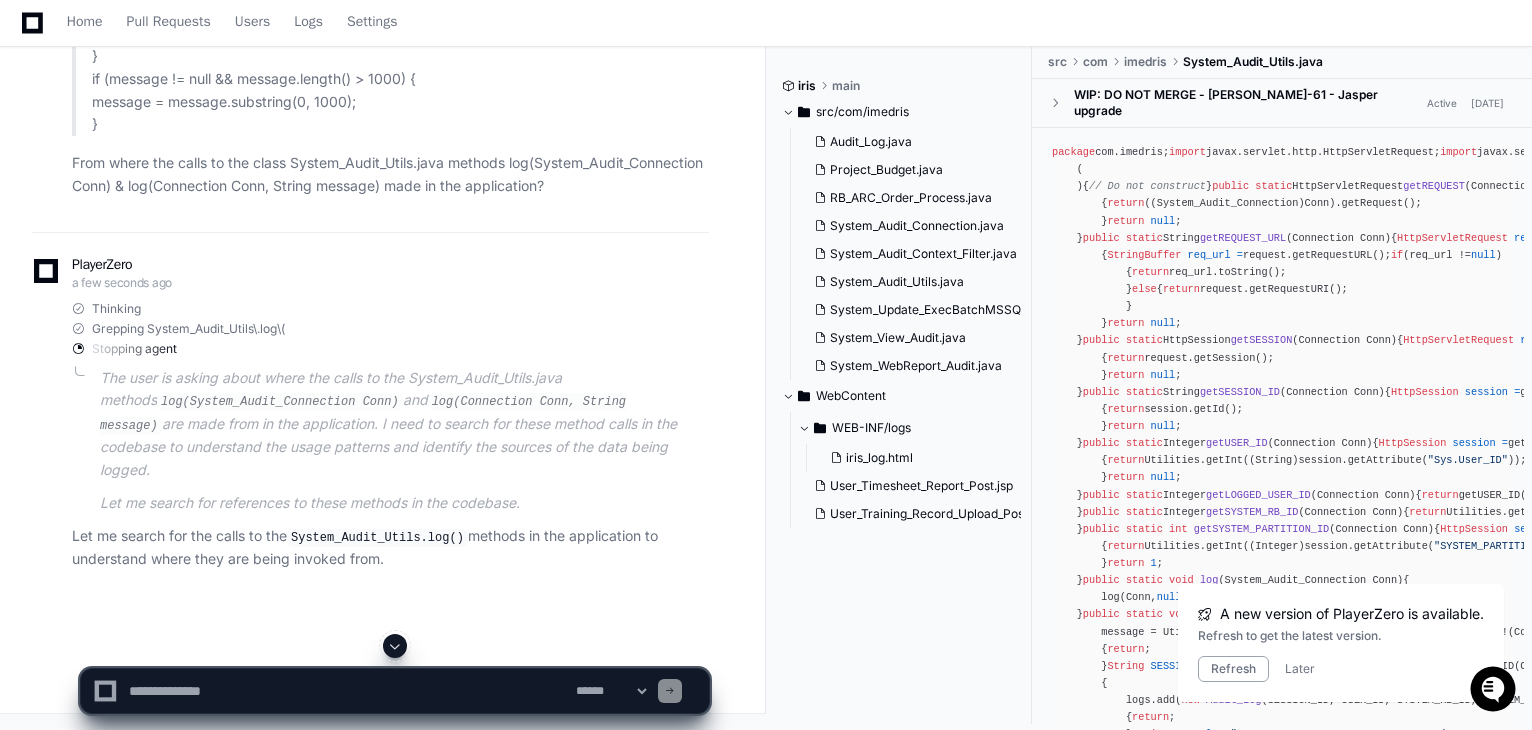 scroll, scrollTop: 5669, scrollLeft: 0, axis: vertical 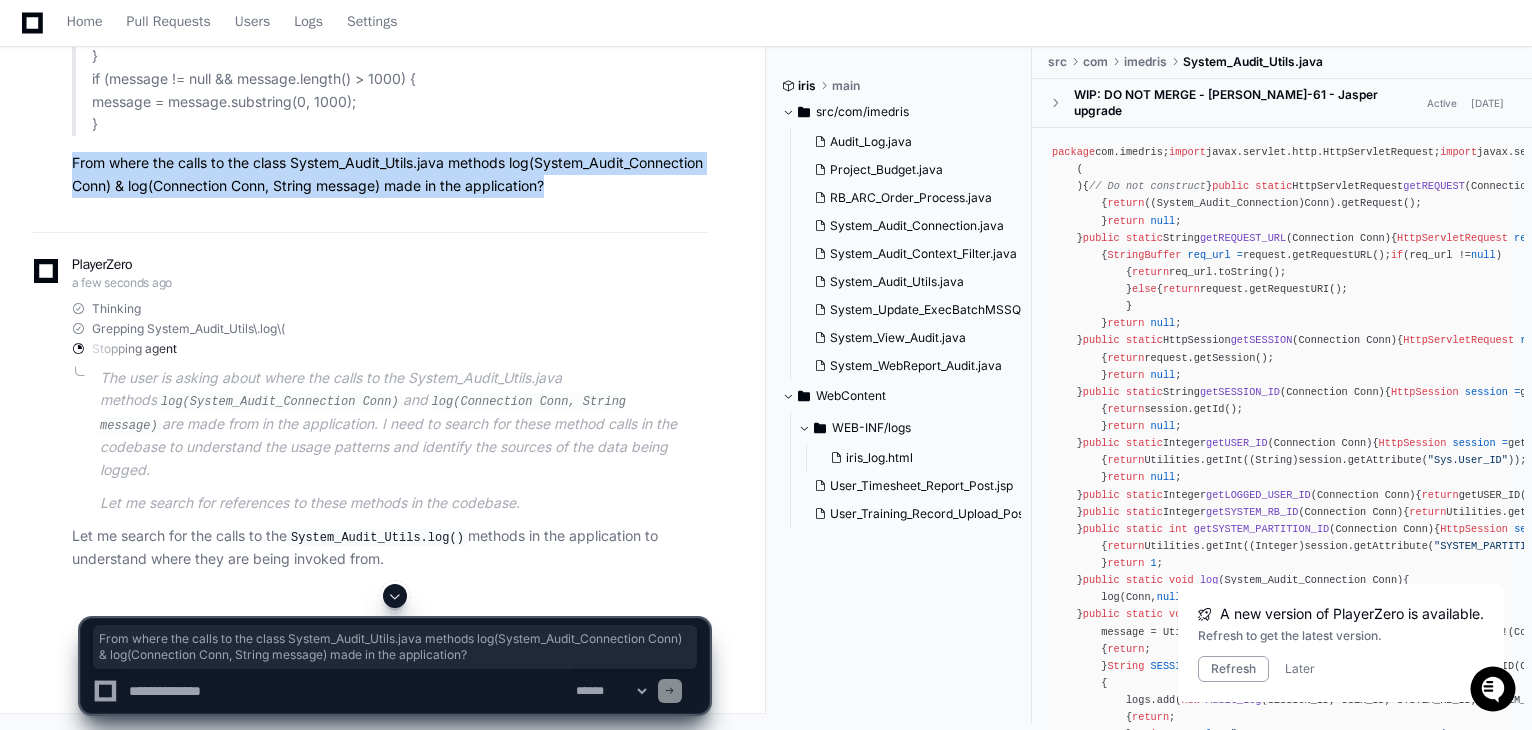 drag, startPoint x: 166, startPoint y: 412, endPoint x: 67, endPoint y: 361, distance: 111.364265 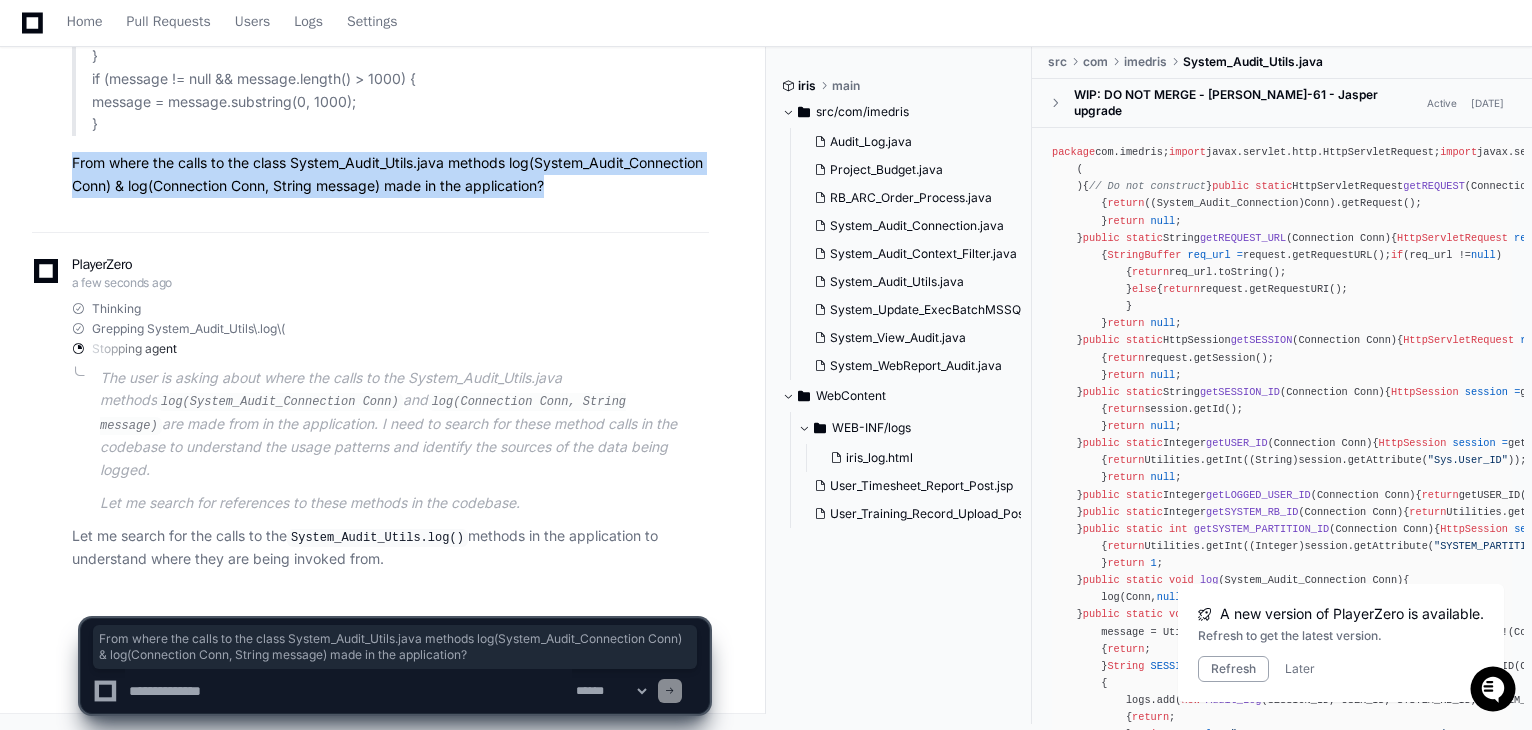 scroll, scrollTop: 5869, scrollLeft: 0, axis: vertical 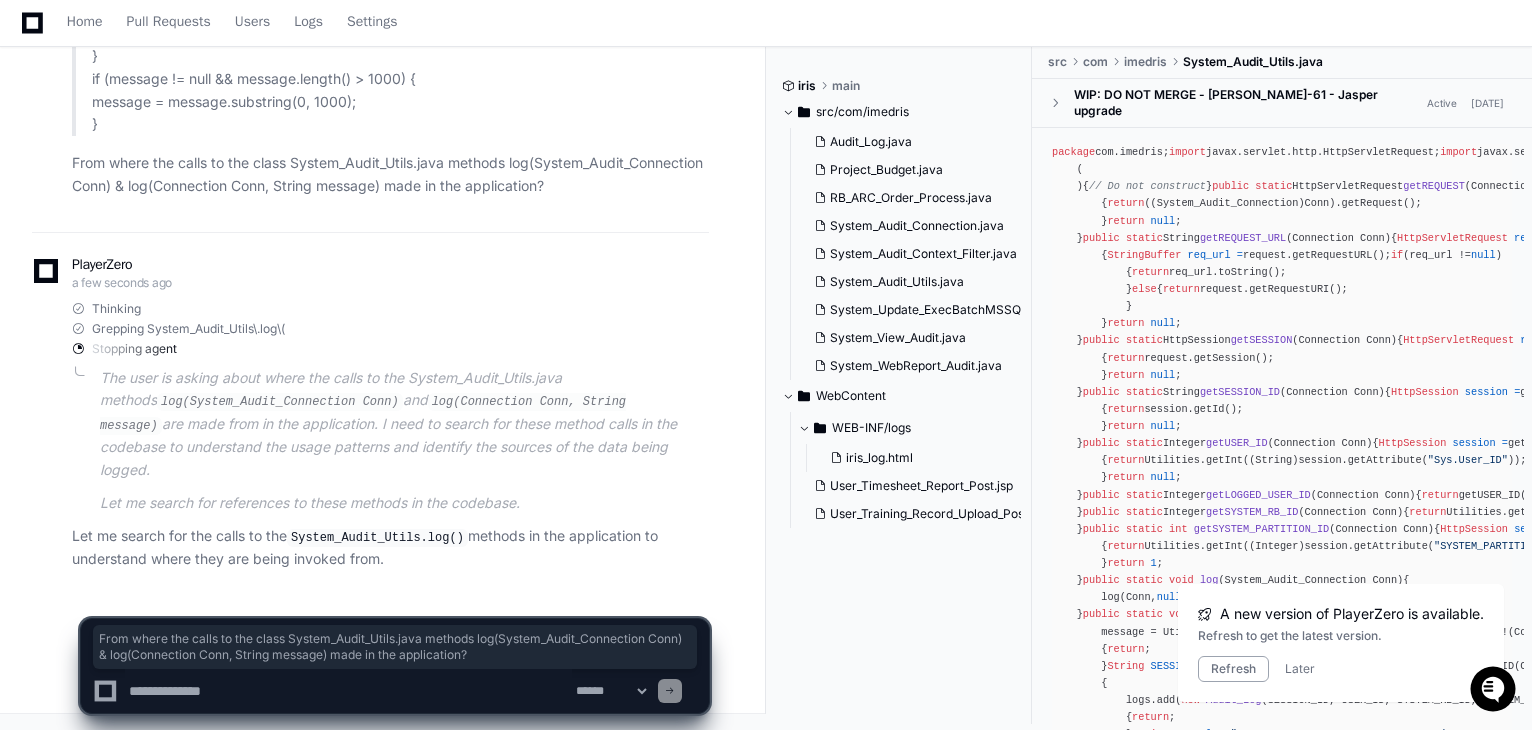 click 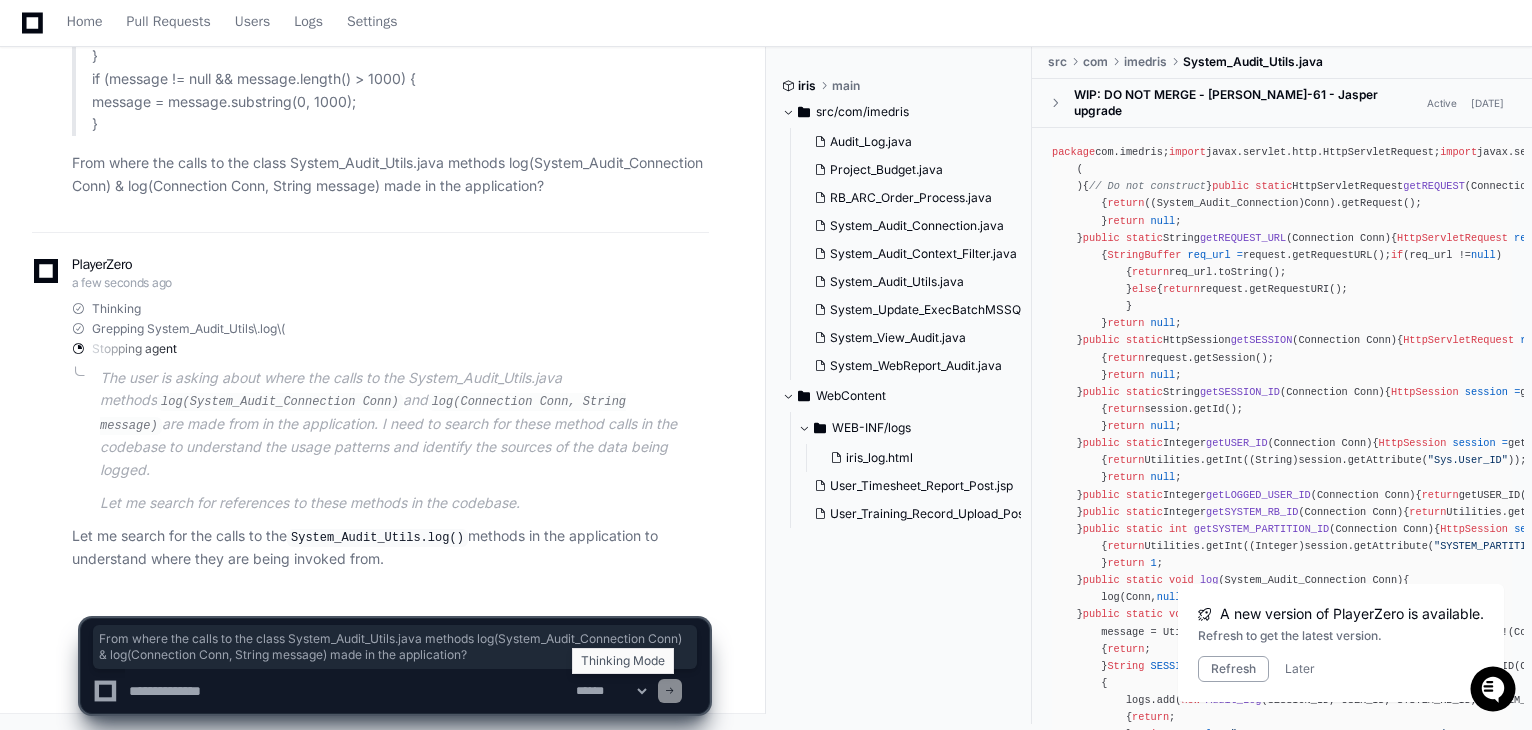 click on "**********" at bounding box center [611, 691] 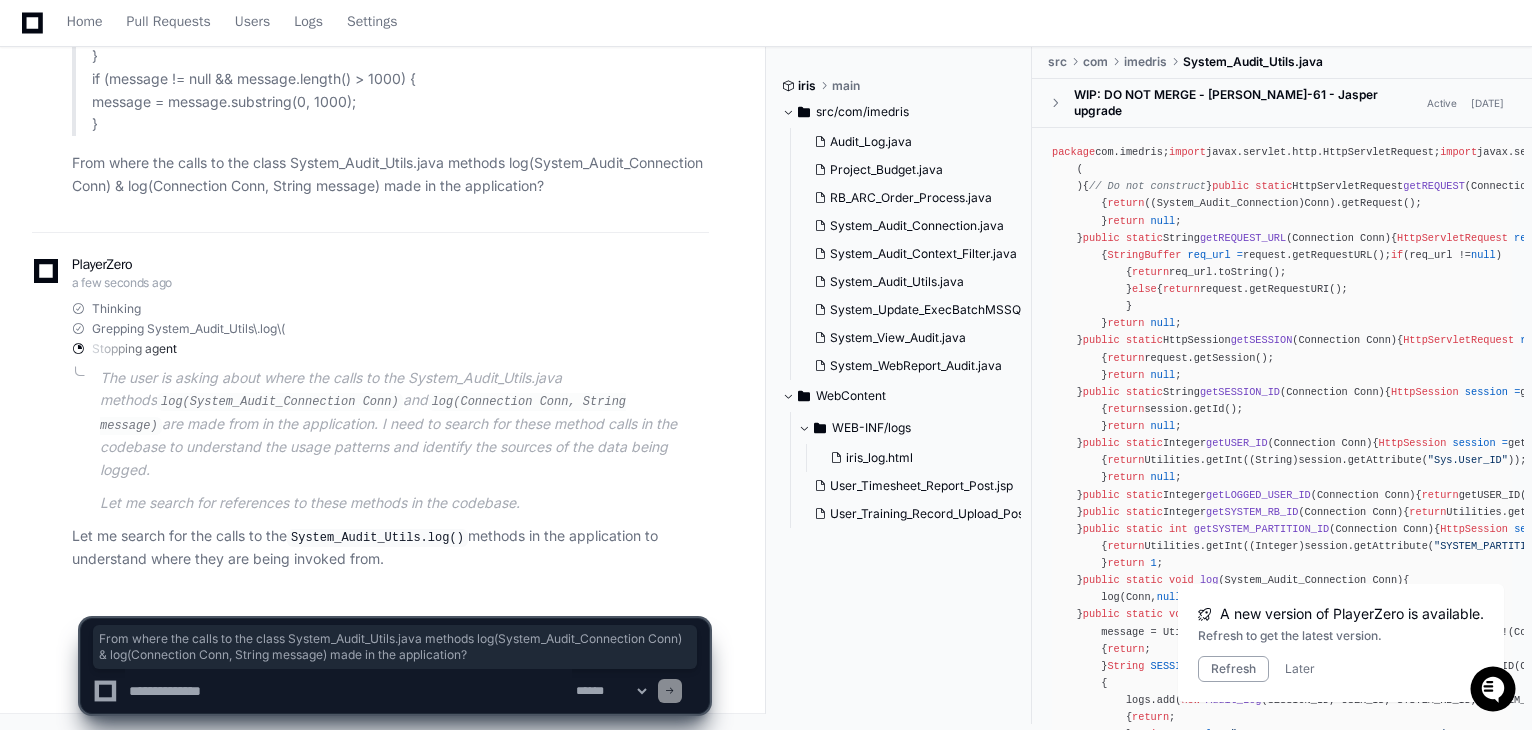 click 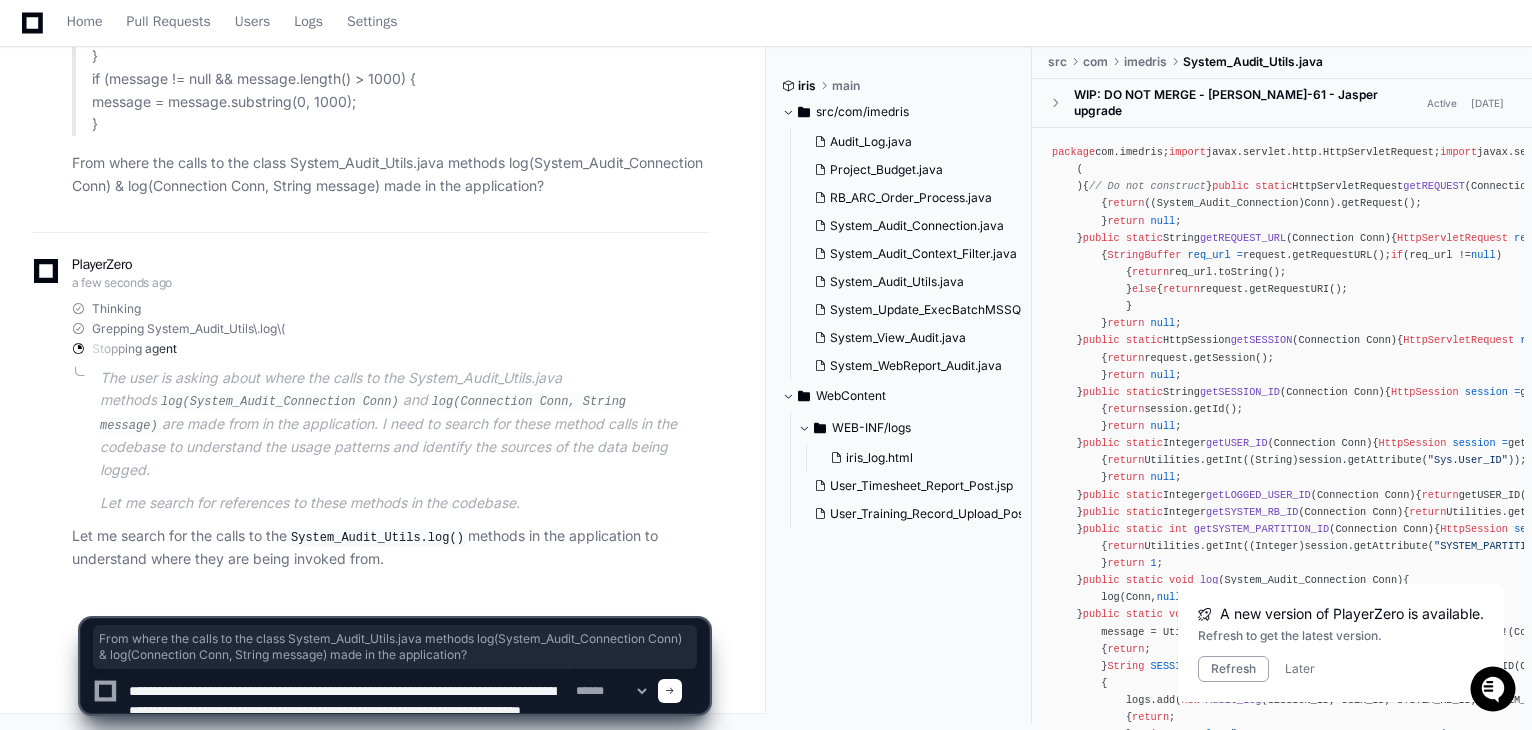 scroll, scrollTop: 6, scrollLeft: 0, axis: vertical 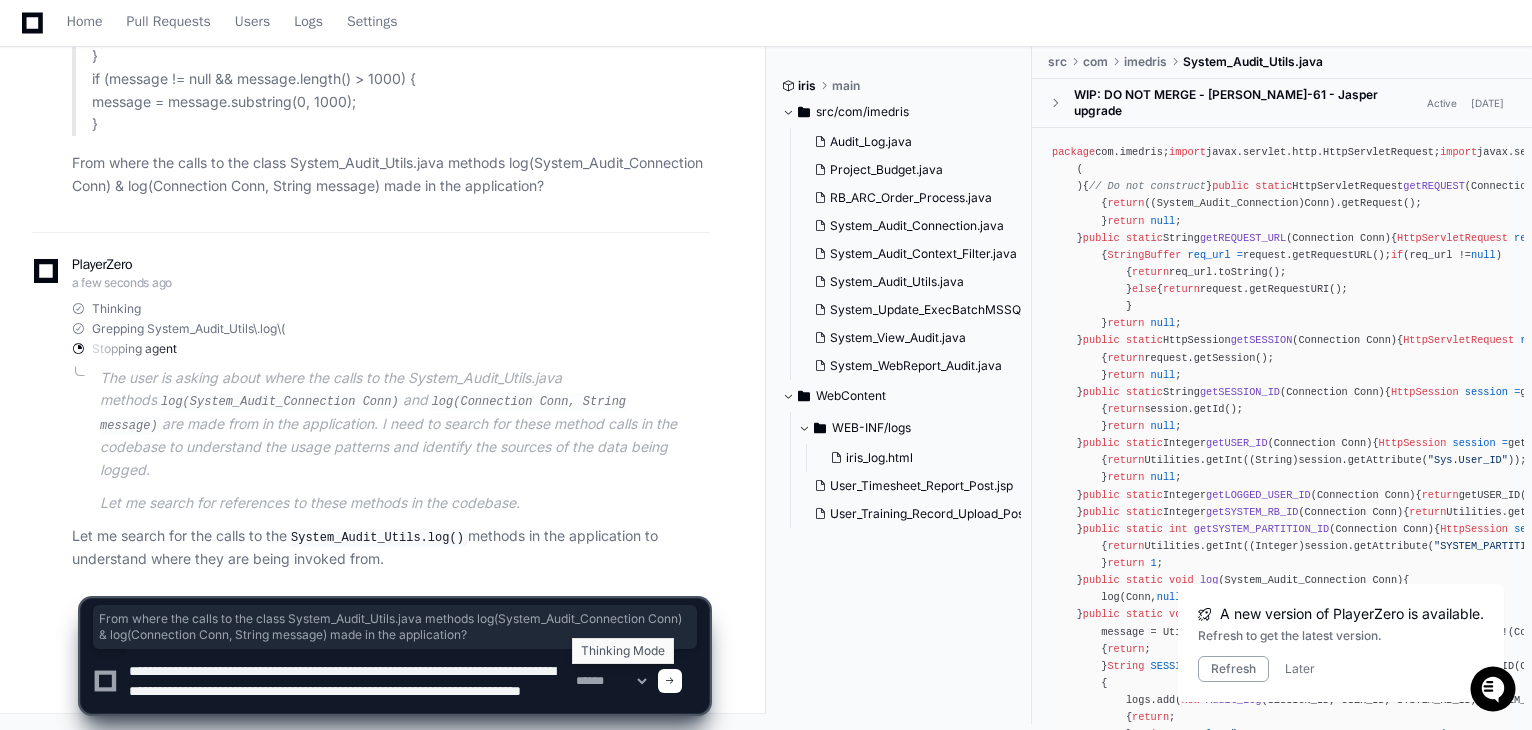 type on "**********" 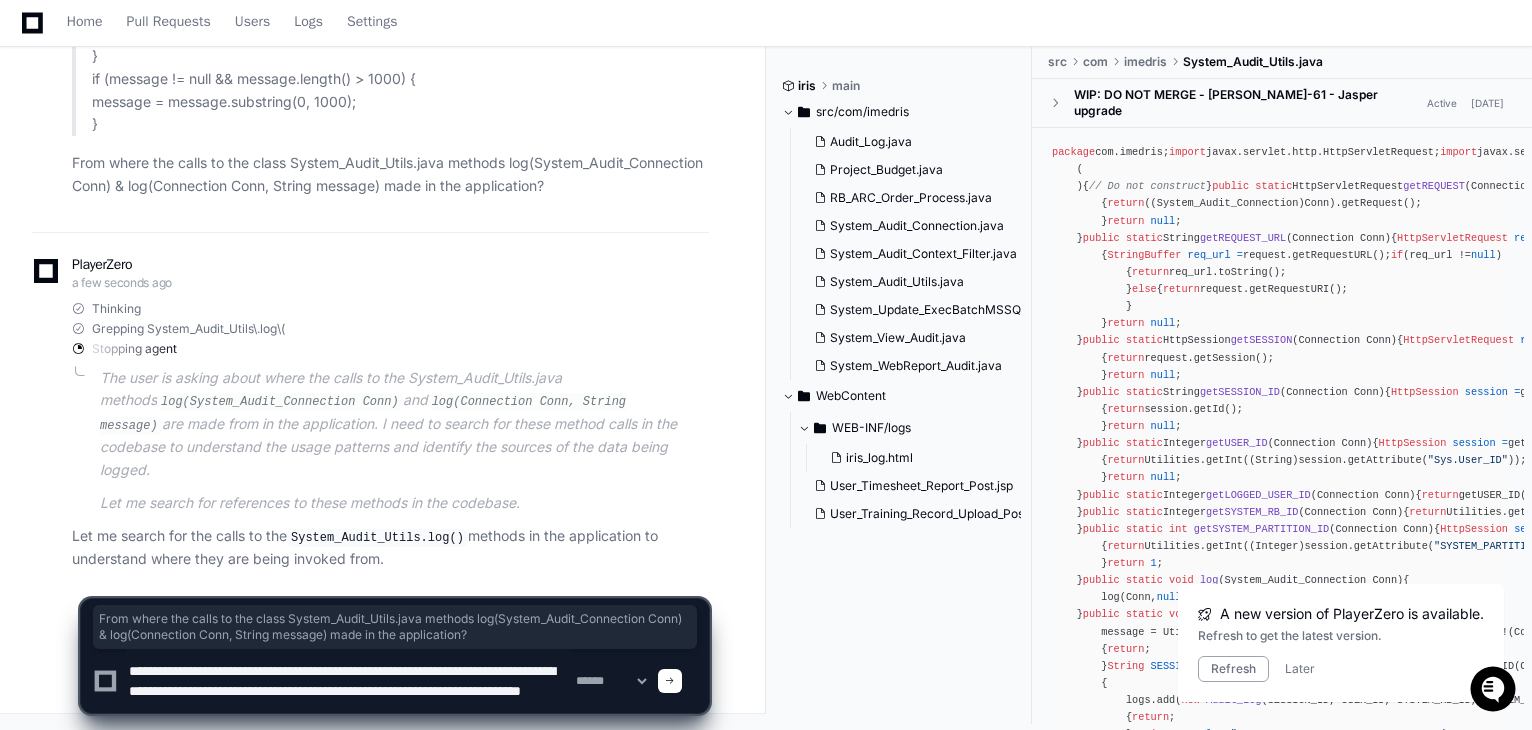 select on "*********" 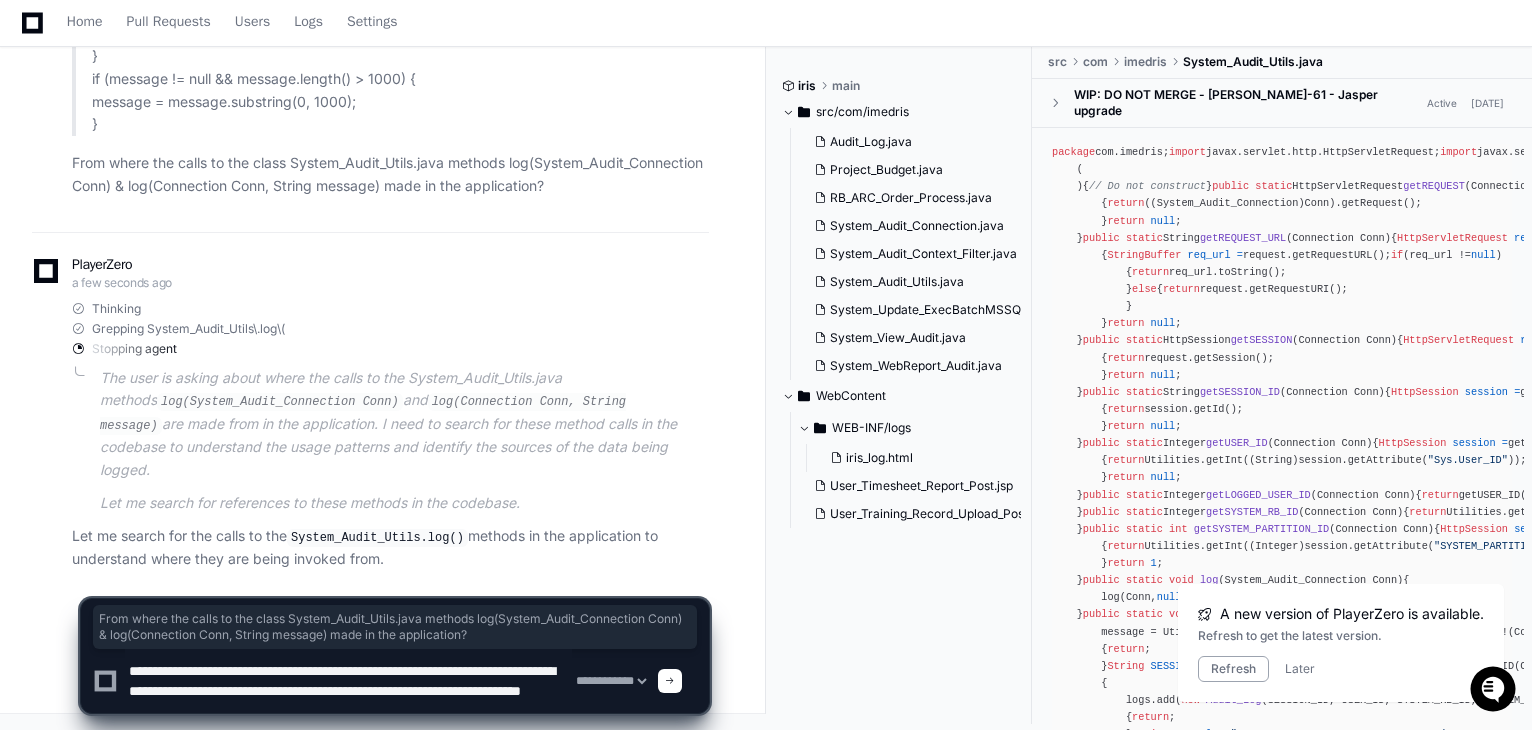 click on "**********" at bounding box center [611, 681] 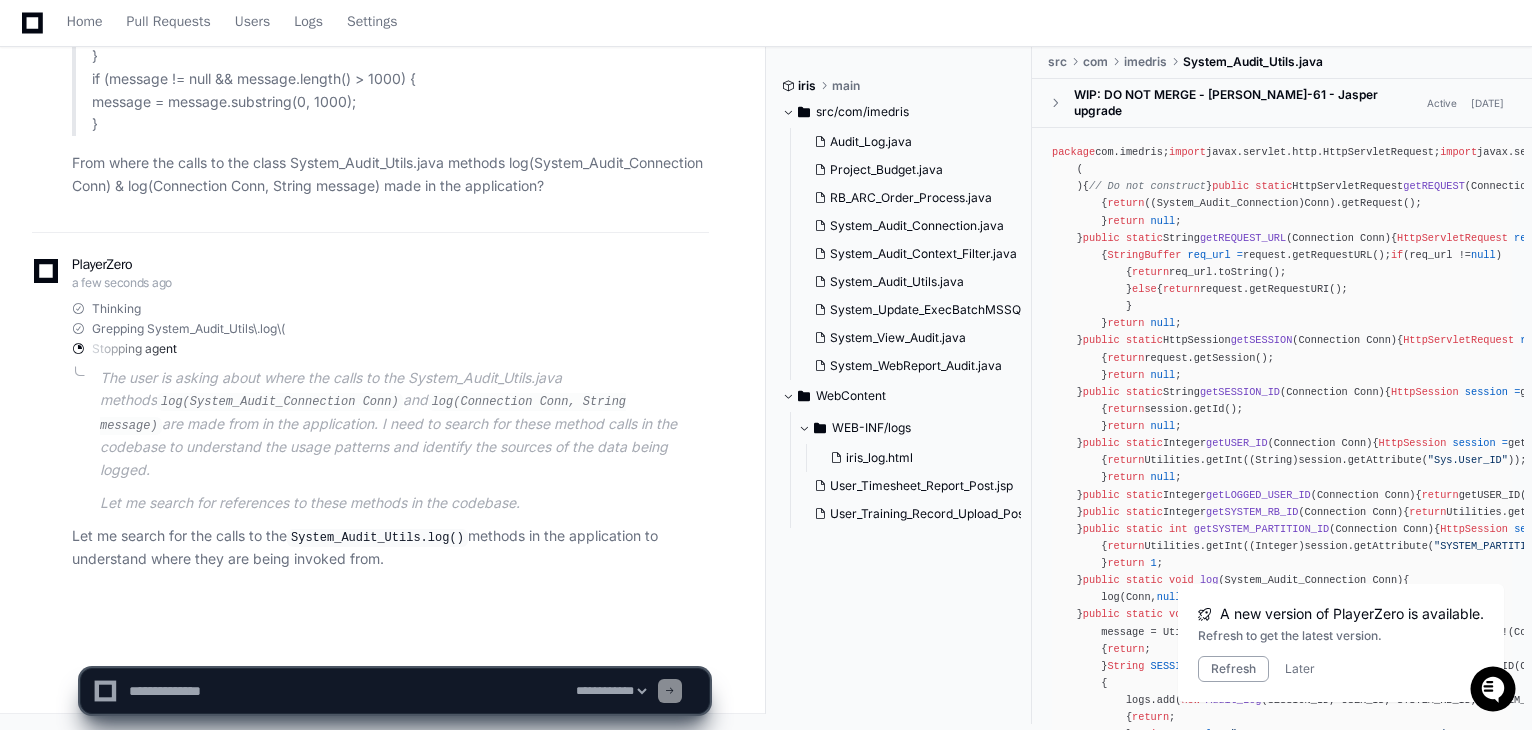scroll, scrollTop: 0, scrollLeft: 0, axis: both 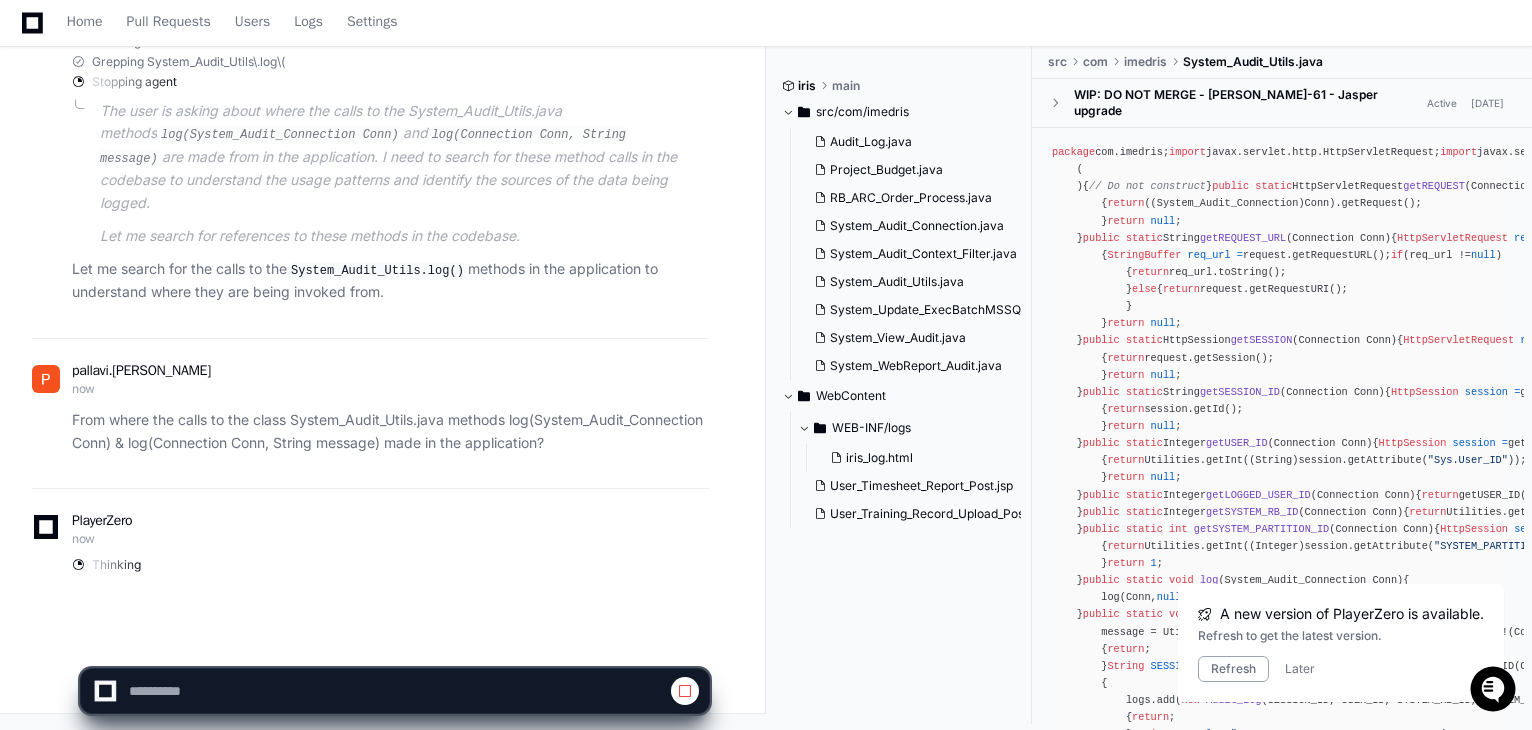 select on "*********" 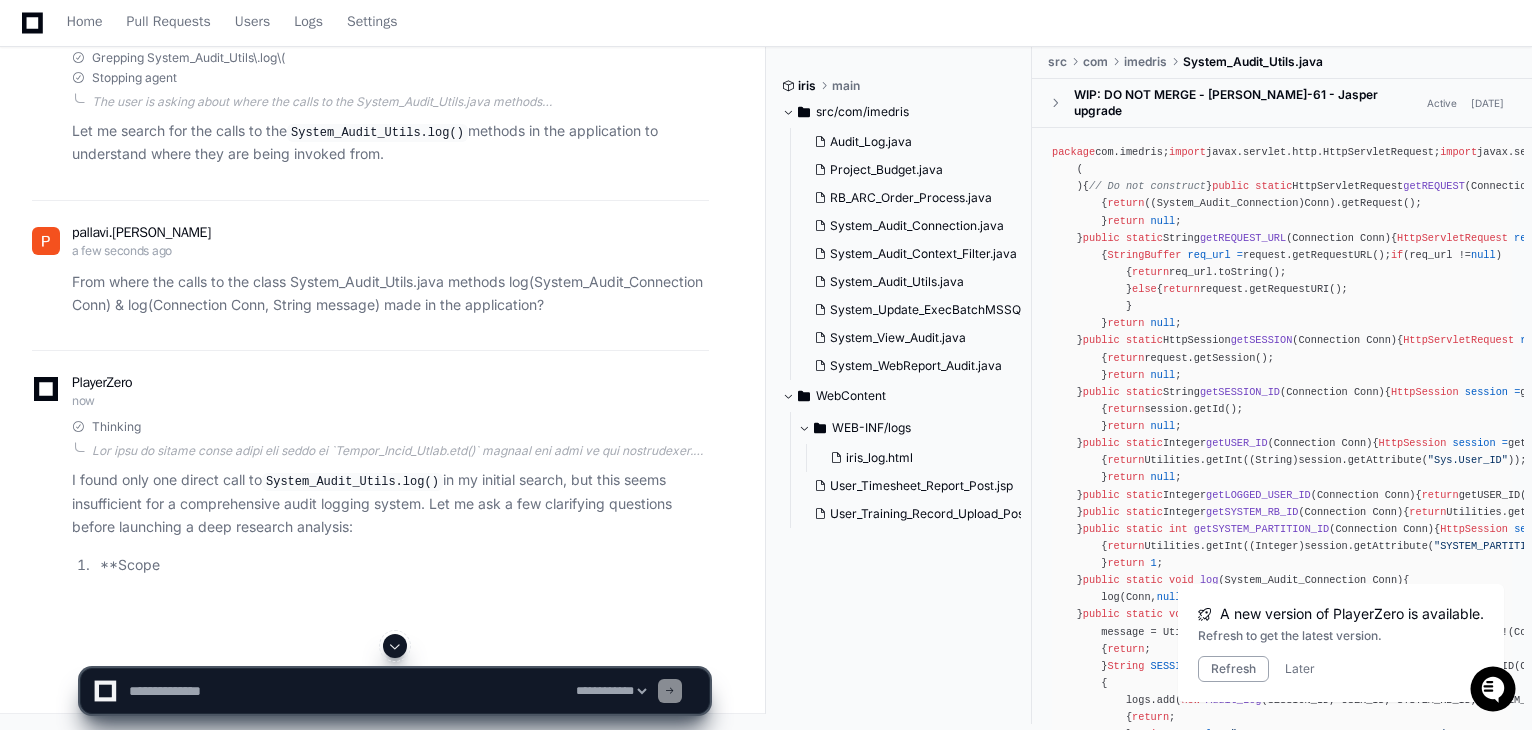 scroll, scrollTop: 6159, scrollLeft: 0, axis: vertical 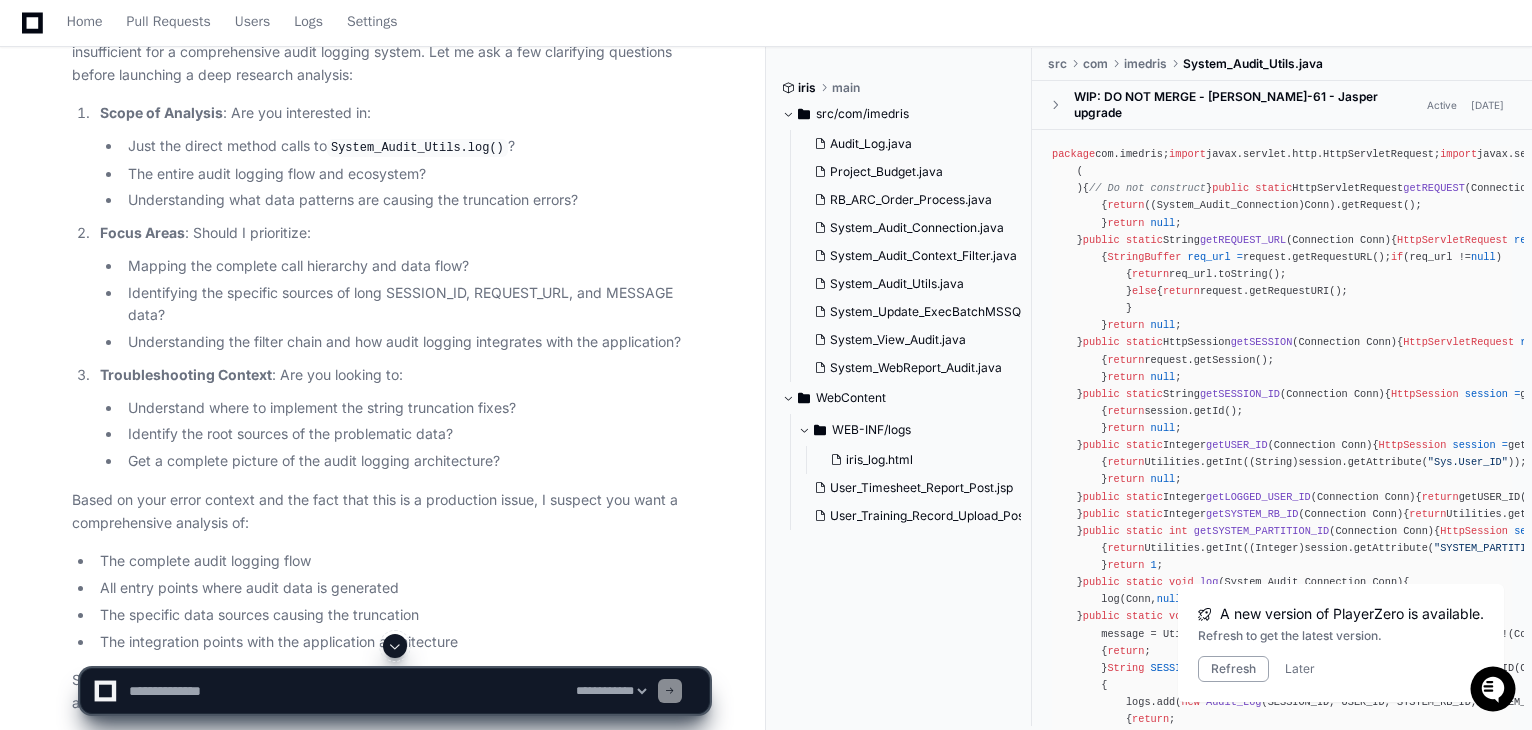 click on "PlayerZero 27 minutes ago Thinking Grepping System_Audit_Utils\.log\( Stopping agent  The user is asking about where the calls to the System_Audit_Utils.java methods `log(System_Audit_Connection Conn)` and `log(Connection Conn, String message)` are made from in the application. I need to search for these method calls in the codebase to understand the usage patterns and identify the sources of the data being logged.
Let me search for references to these methods in the codebase.  Let me search for the calls to the  System_Audit_Utils.log()  methods in the application to understand where they are being invoked from." 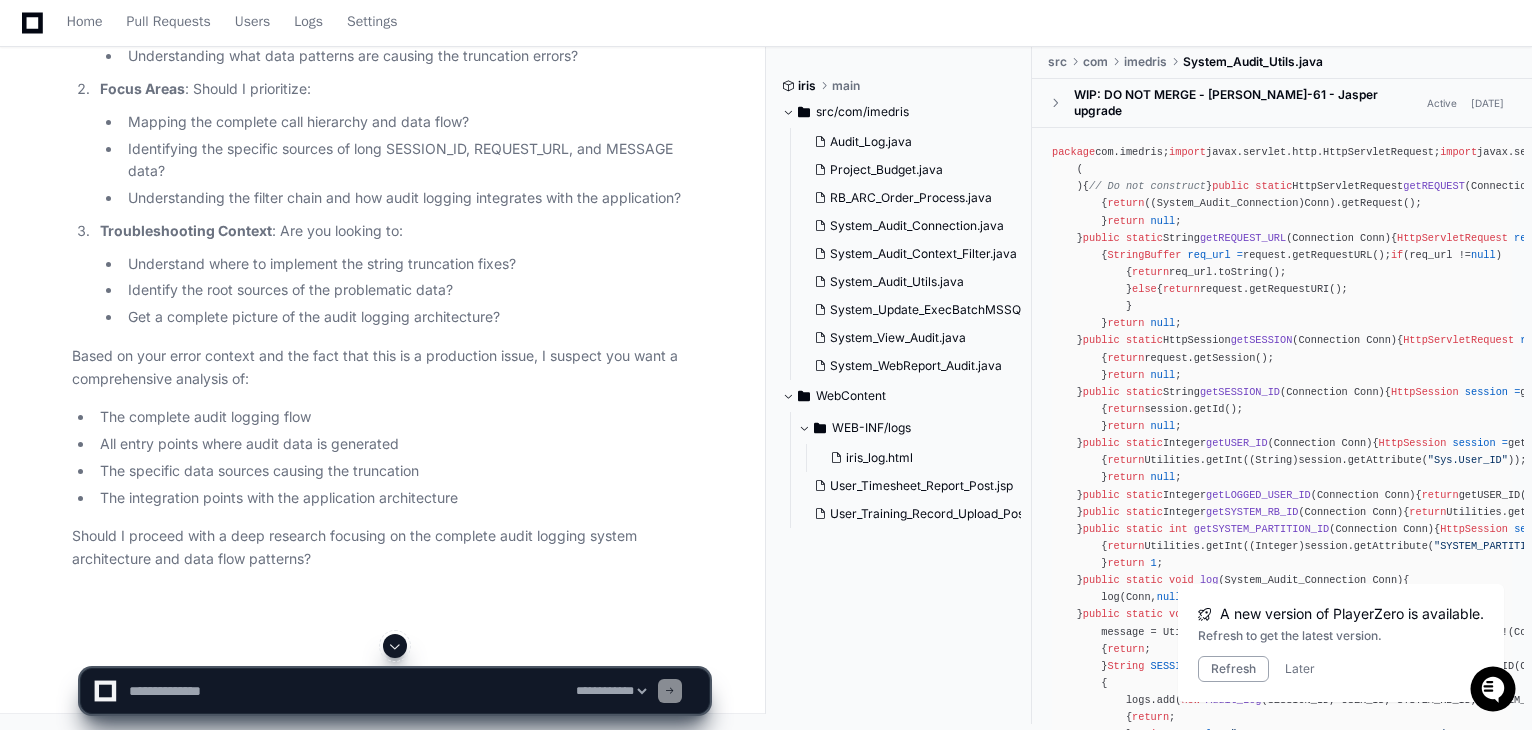 scroll, scrollTop: 6759, scrollLeft: 0, axis: vertical 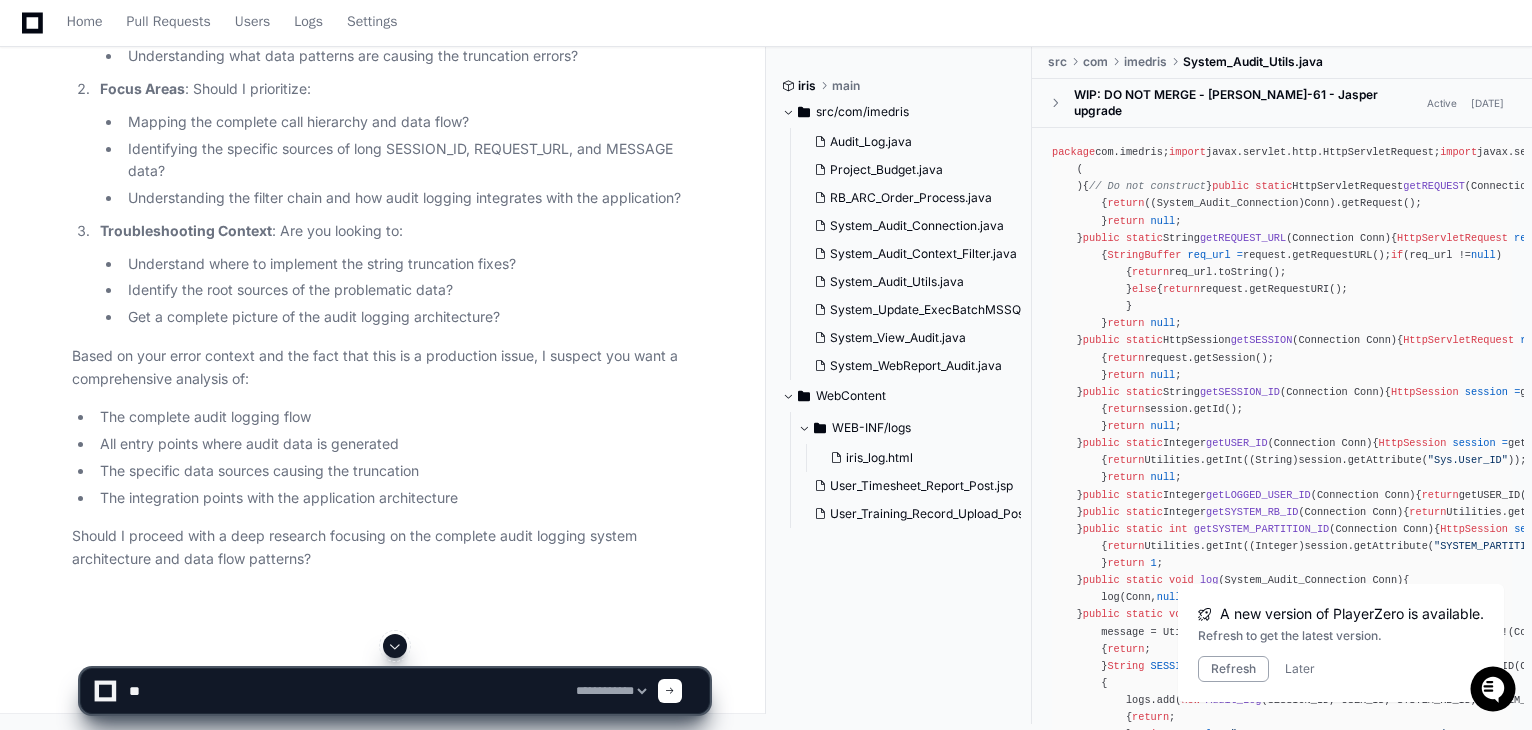 type on "***" 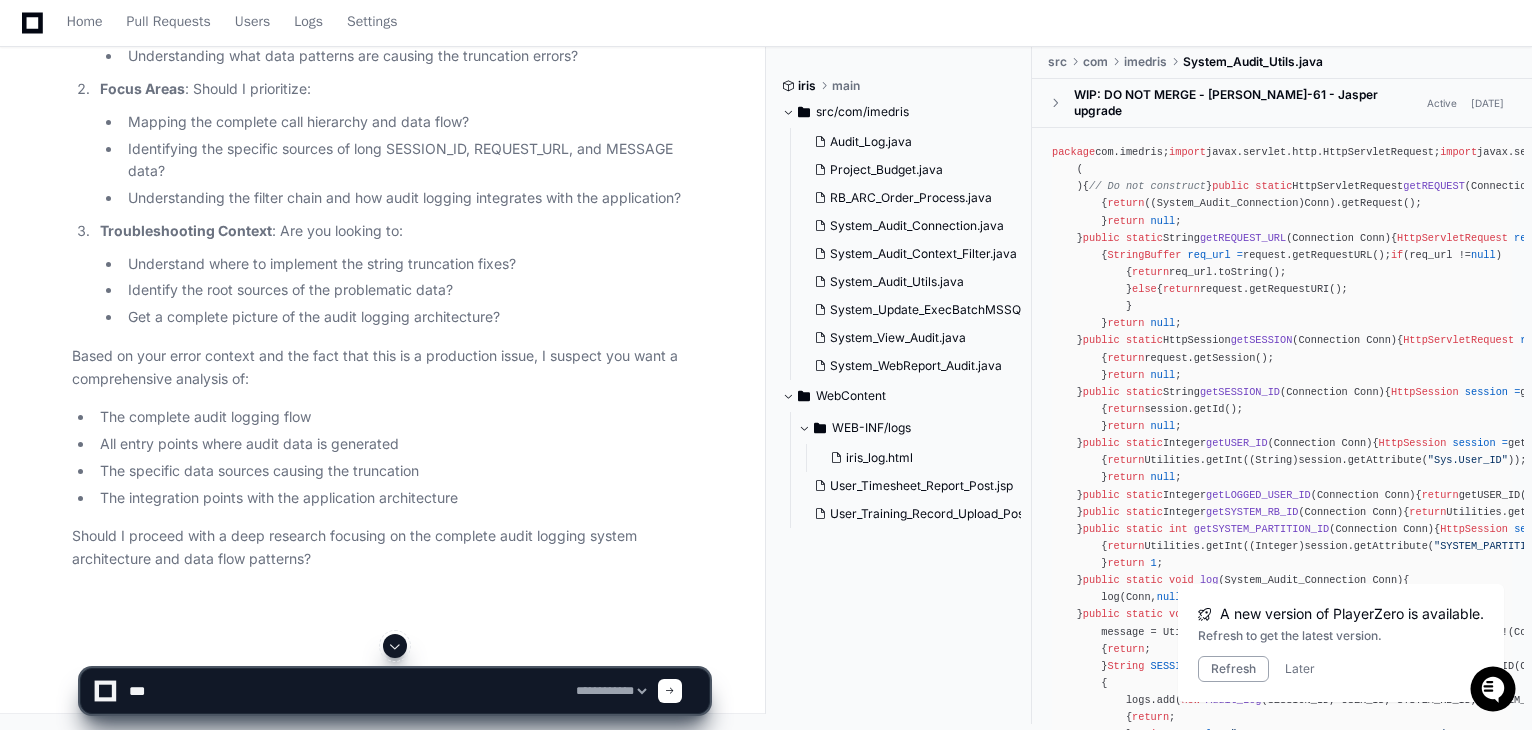 type 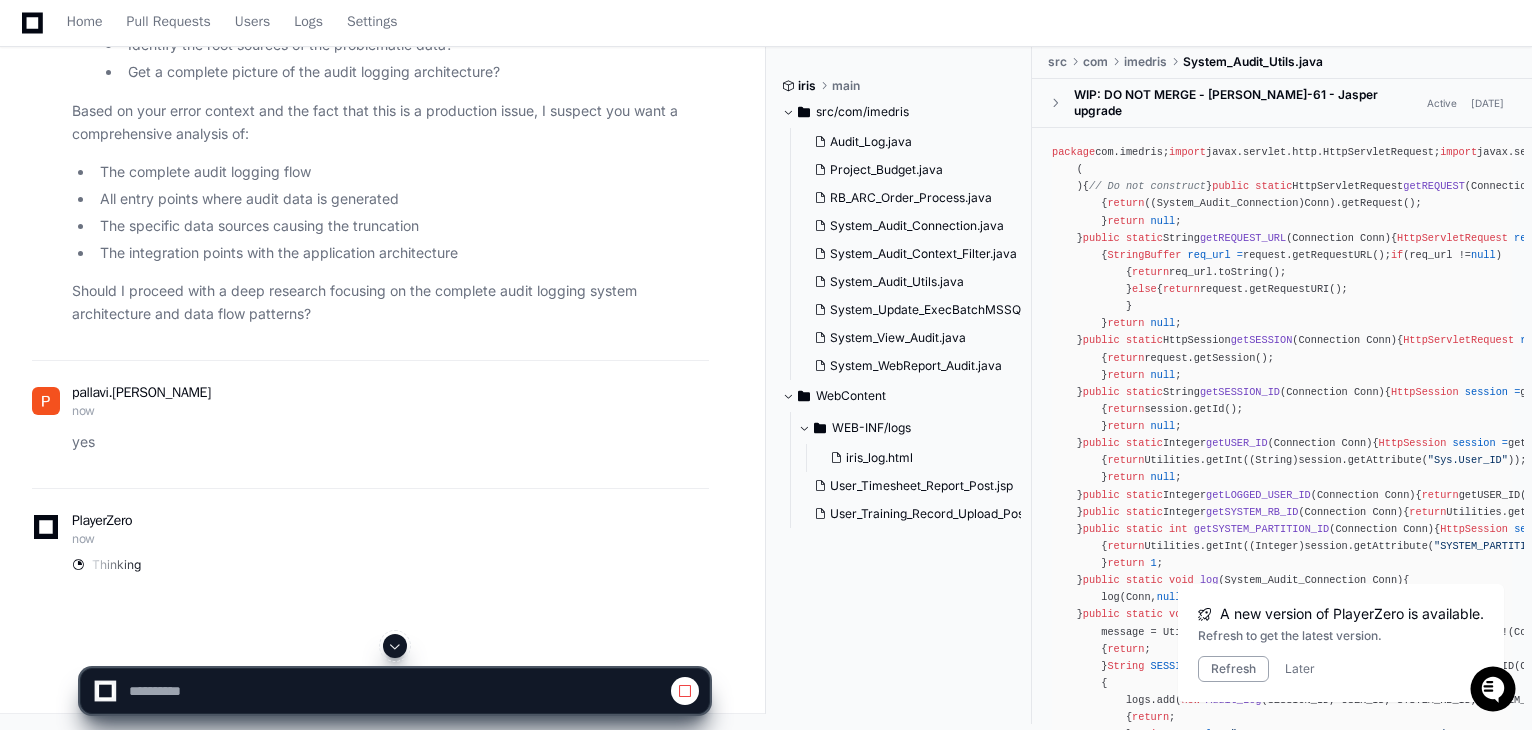 scroll, scrollTop: 7025, scrollLeft: 0, axis: vertical 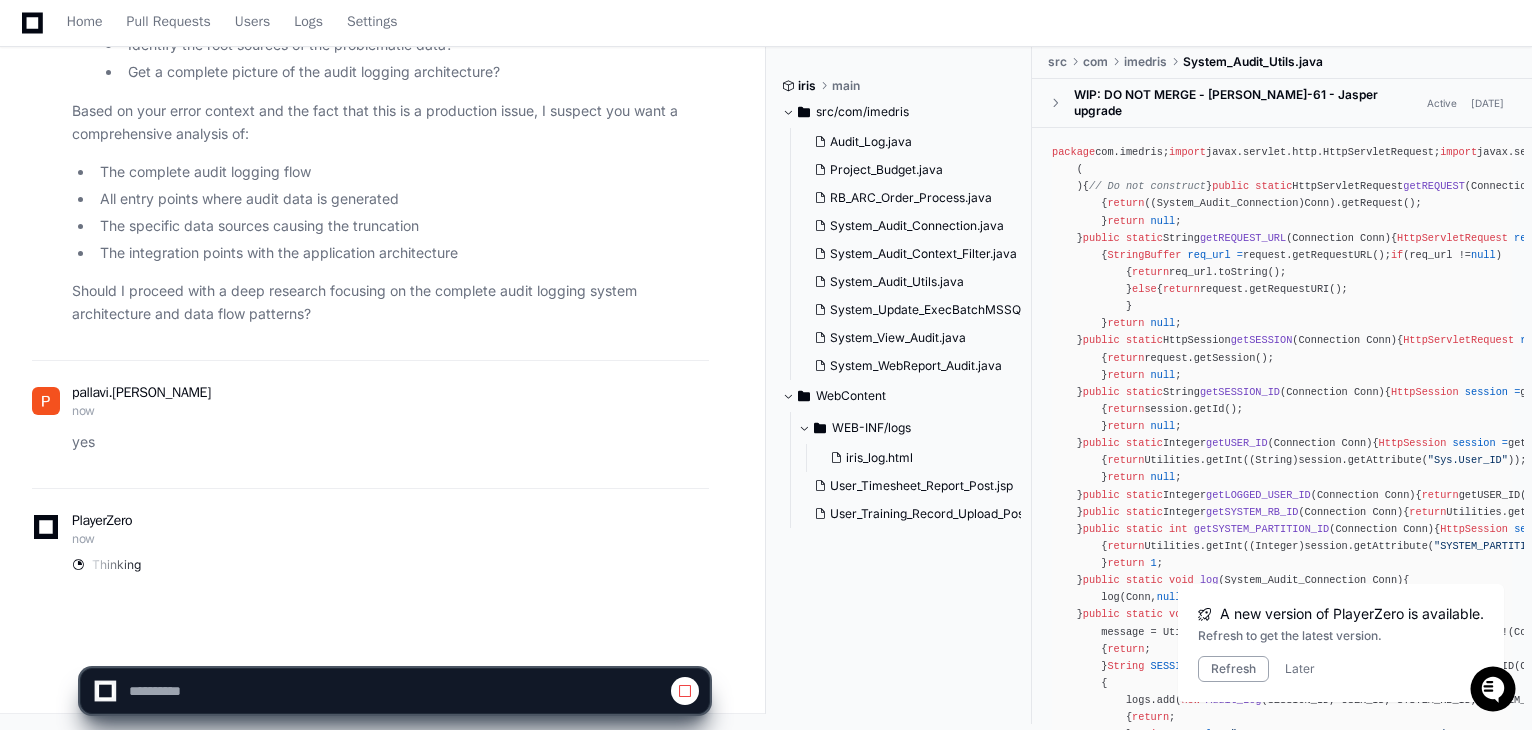 click on "Data Truncation Error  Created by  @ pallavi.dhatrak  a few seconds ago   Share
pallavi.dhatrak 10 hours ago look into the branch: 1301-AUGUST2024 - possible cause & recommended fix for the errors - 30-Jun-2025 00:00:02.694 INFO   org.apache.catalina.core.StandardWrapperValve.invoke Error inserting audit statement.
java.sql.BatchUpdateException: String or binary data would be truncated.
at com.microsoft.sqlserver.jdbc.SQLServerPreparedStatement.executeBatch(SQLServerPreparedStatement.java:2083)
at com.imedris.System_Audit_Utils.log(System_Audit_Utils.java:136)
at com.imedris.System_Audit_Utils.log(System_Audit_Utils.java:95)
at com.imedris.System_Audit_Context_Filter.doFilter(System_Audit_Context_Filter.java:26)
at org.apache.catalina.core.ApplicationFilterChain.internalDoFilter(ApplicationFilterChain.java:189)
at org.apache.catalina.core.ApplicationFilterChain.doFilter(ApplicationFilterChain.java:162)
at com.imedris.ClickjackFilter.doFilter(ClickjackFilter.java:25)
session.removeAttribute" 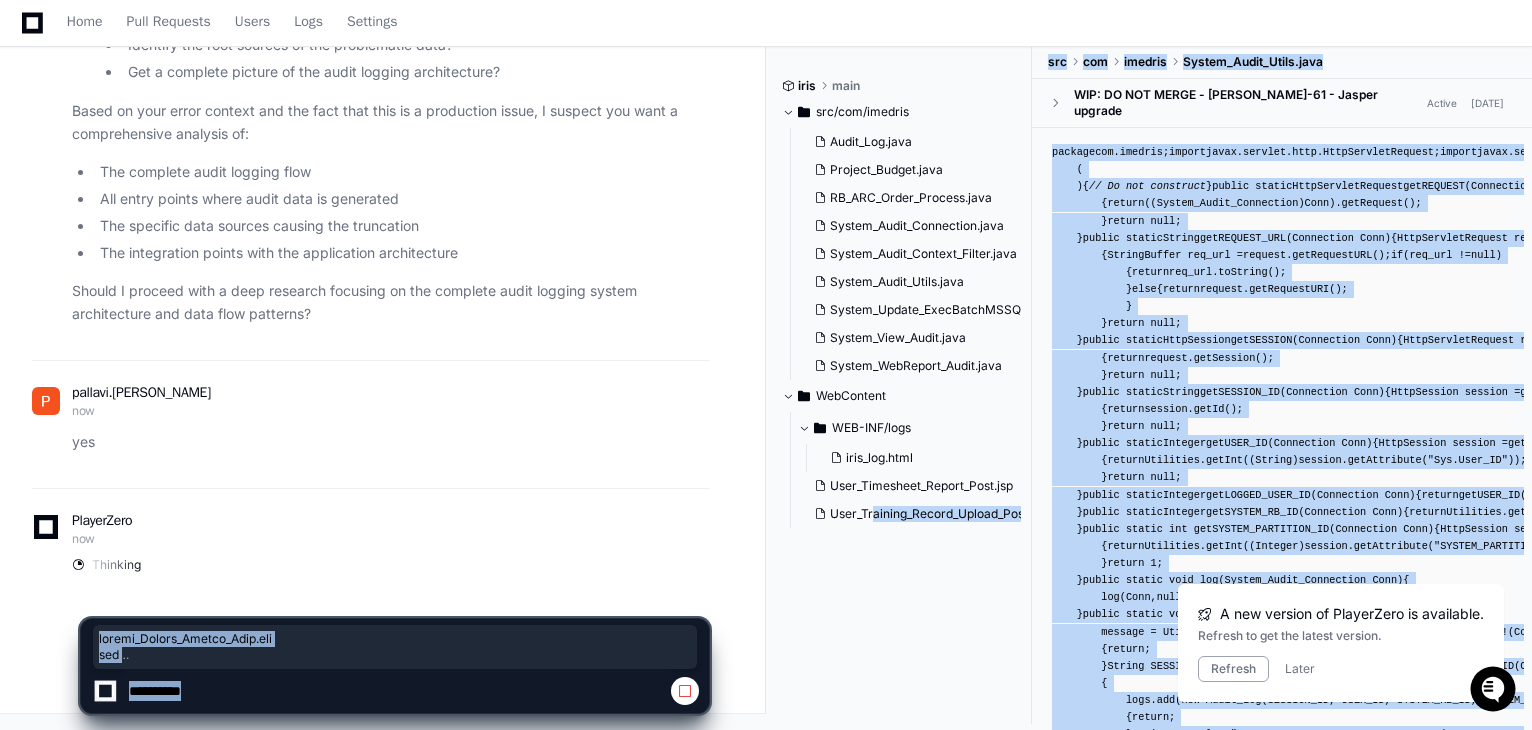 click 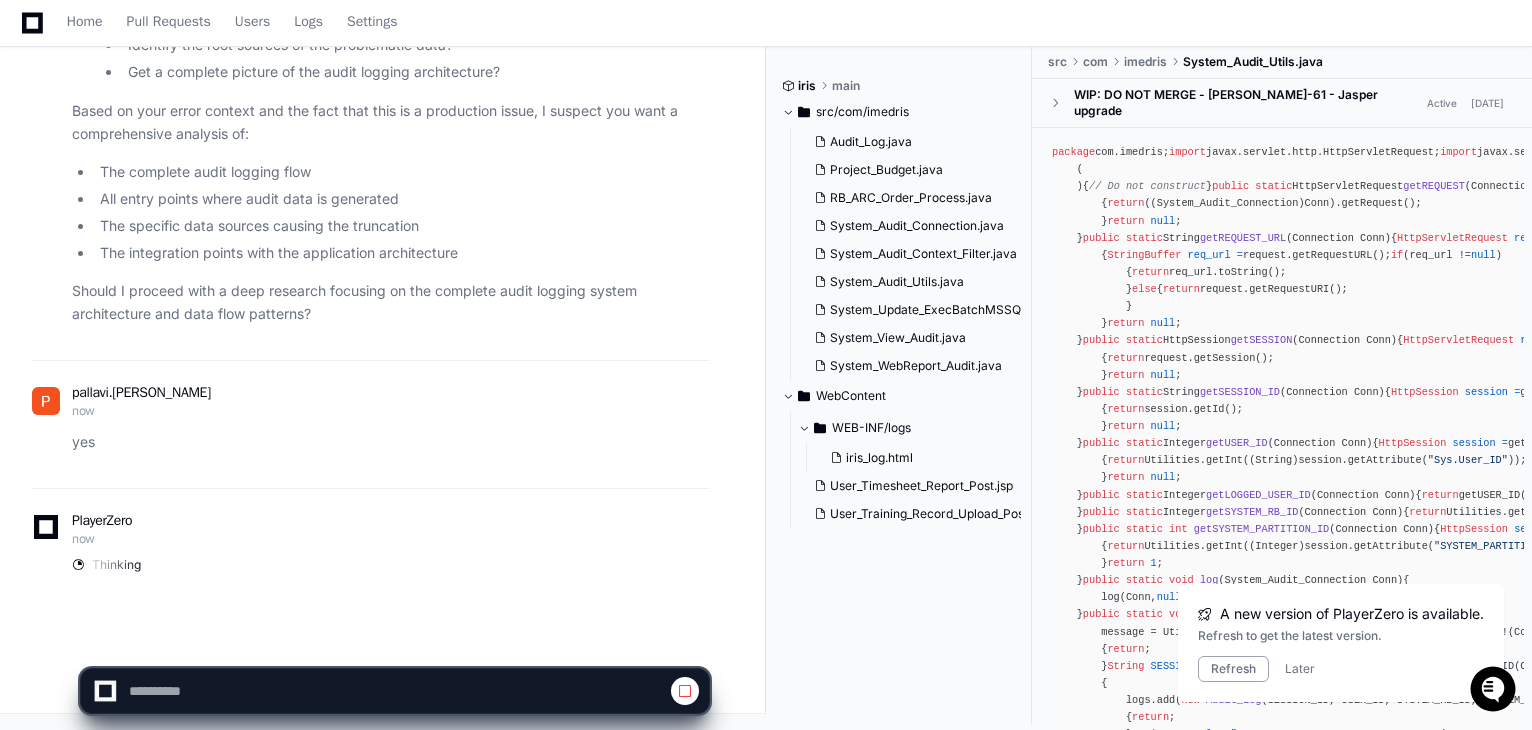 click on "Home Pull Requests Users Logs Settings" at bounding box center [766, 23] 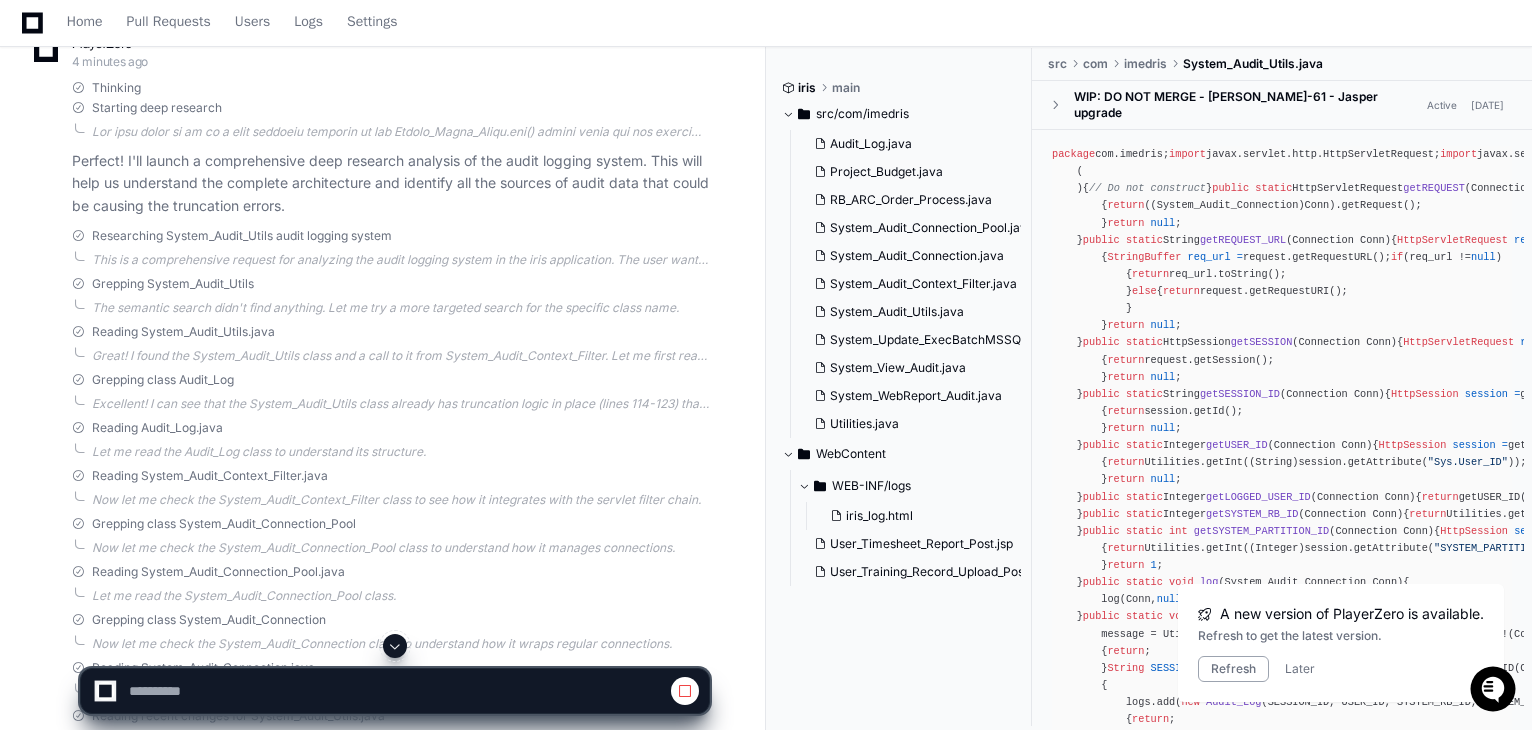 select on "*********" 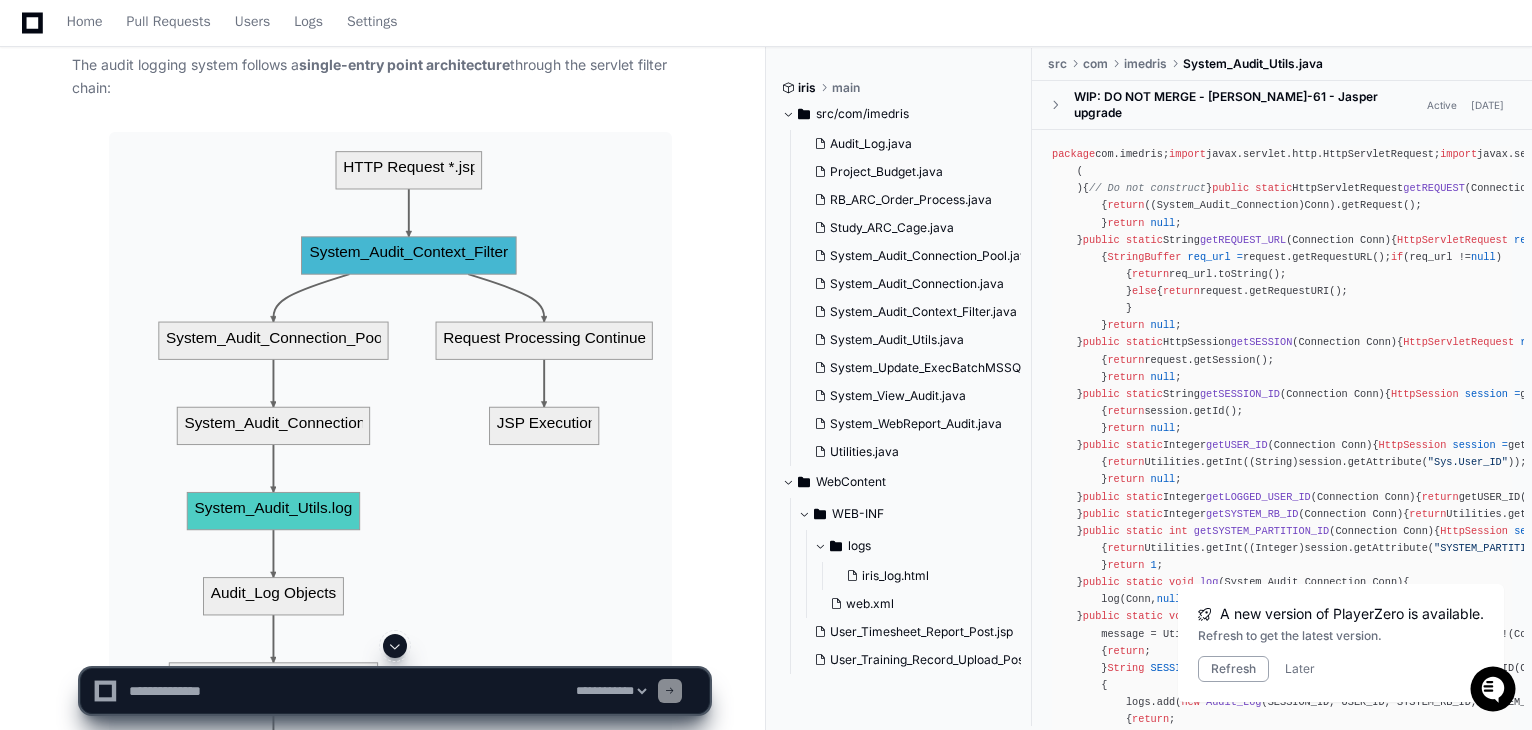 scroll, scrollTop: 9525, scrollLeft: 0, axis: vertical 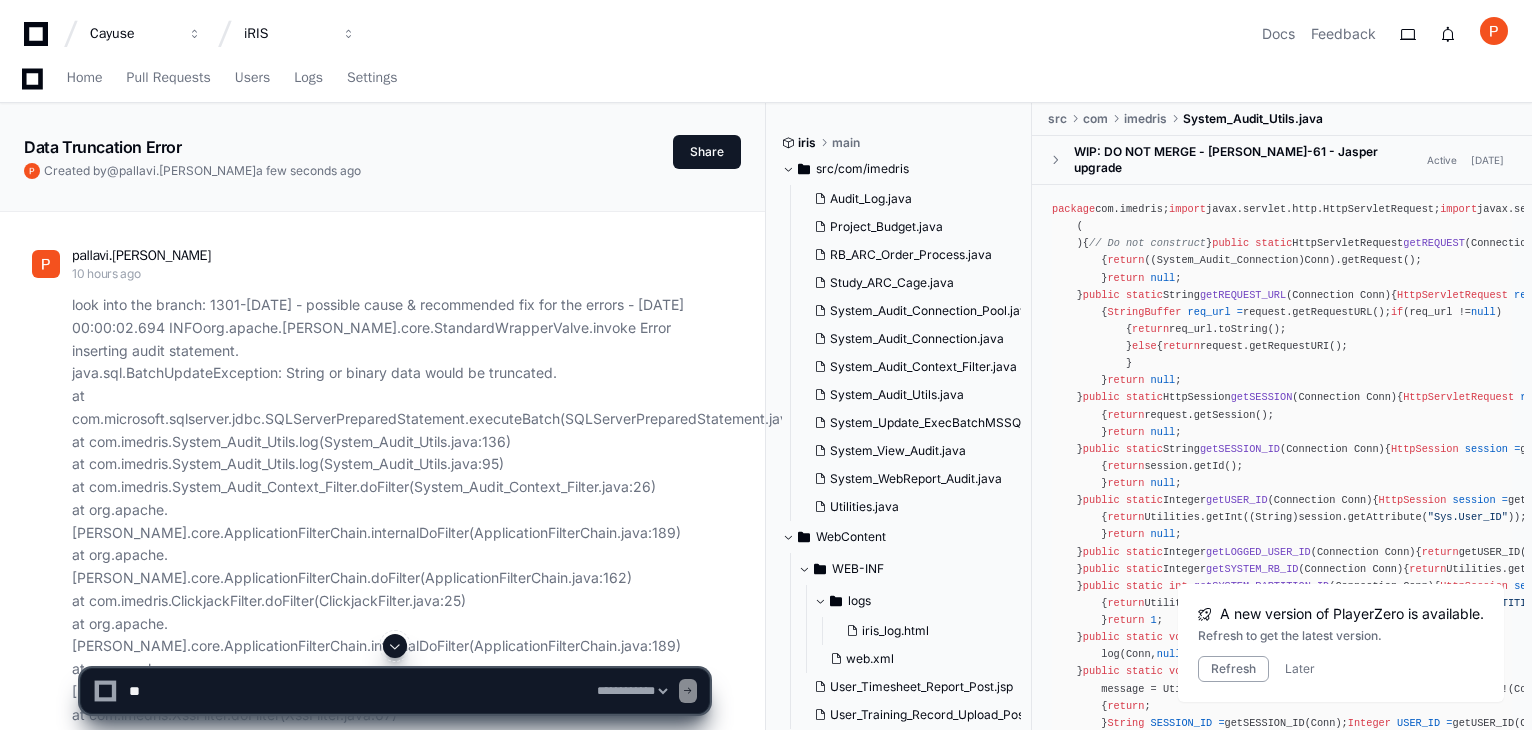 select on "*********" 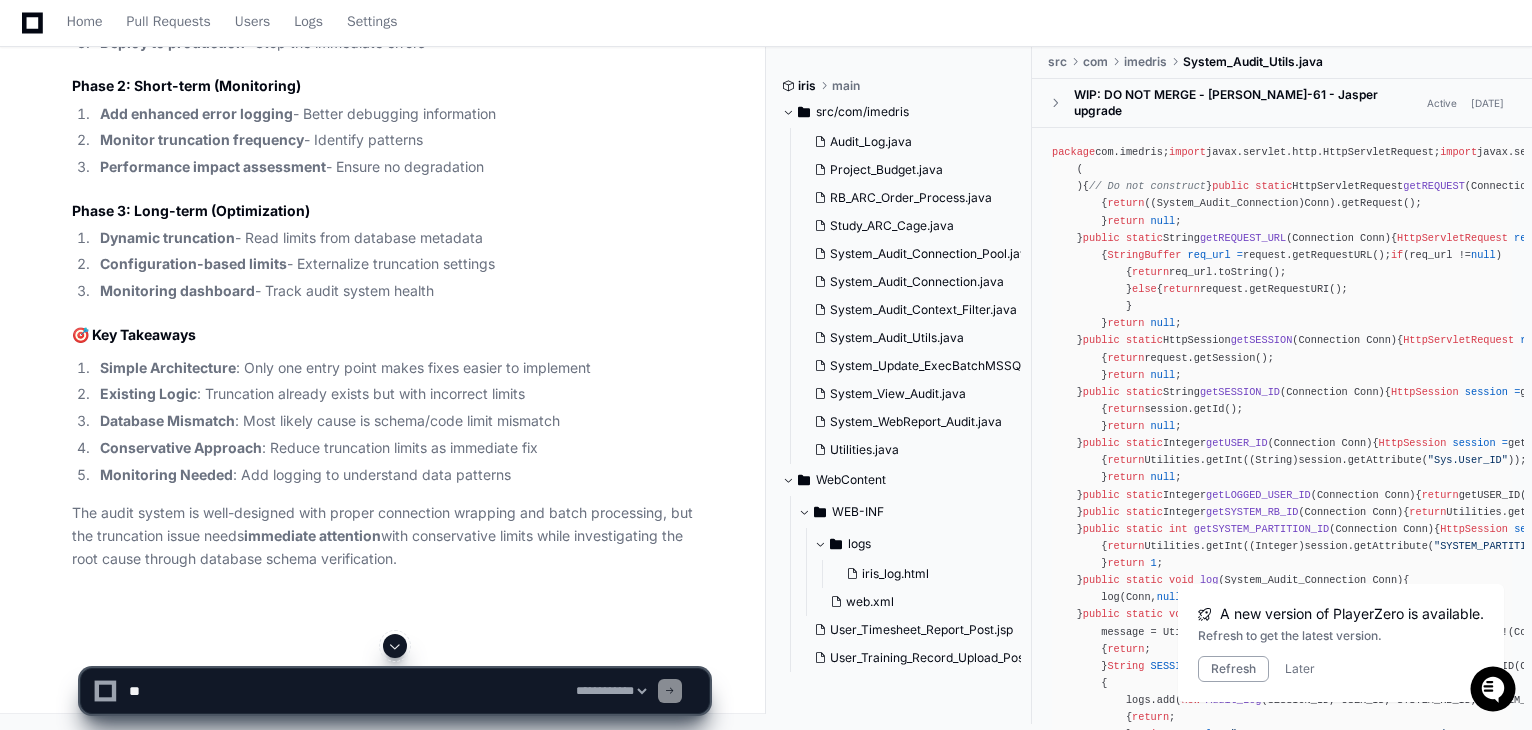 scroll, scrollTop: 13529, scrollLeft: 0, axis: vertical 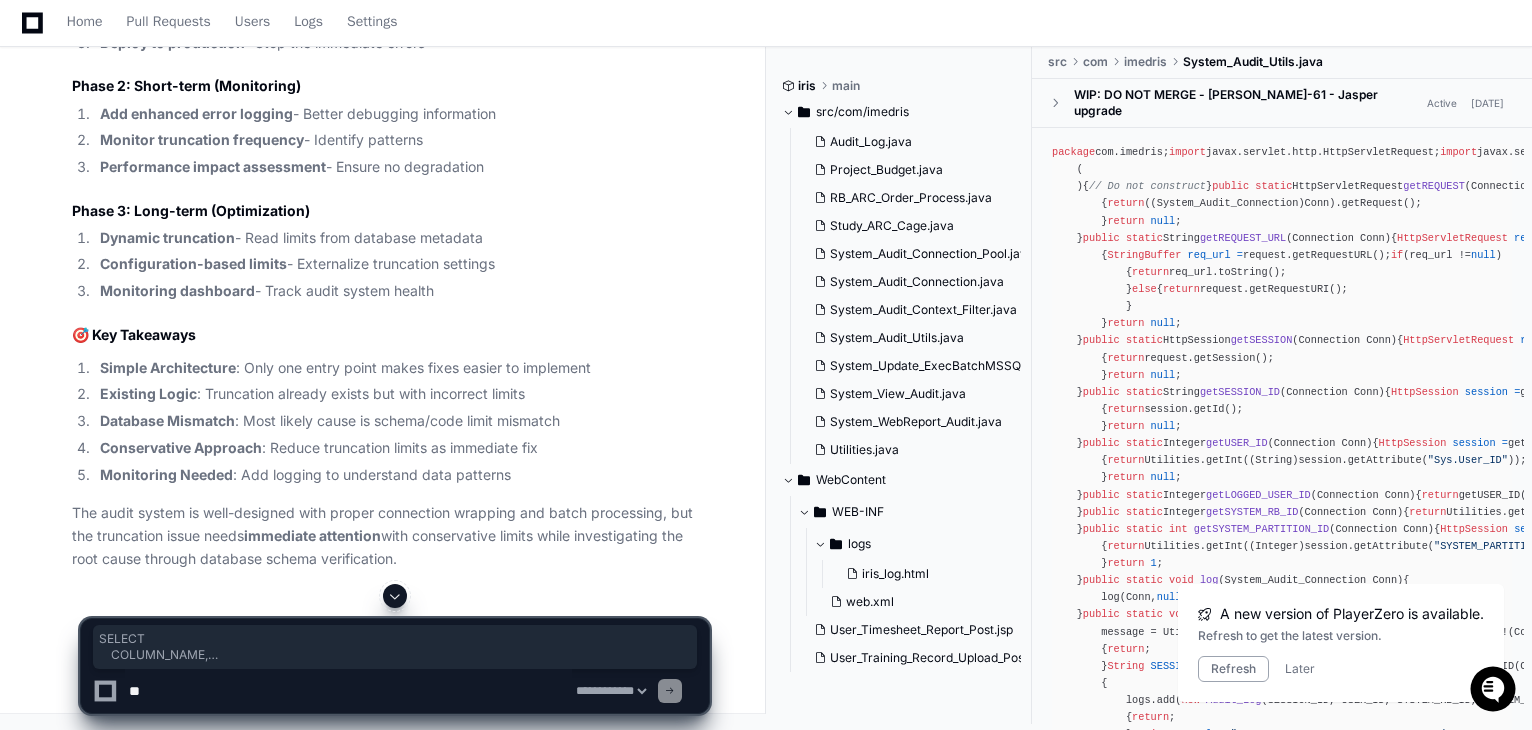drag, startPoint x: 336, startPoint y: 341, endPoint x: 56, endPoint y: 218, distance: 305.8251 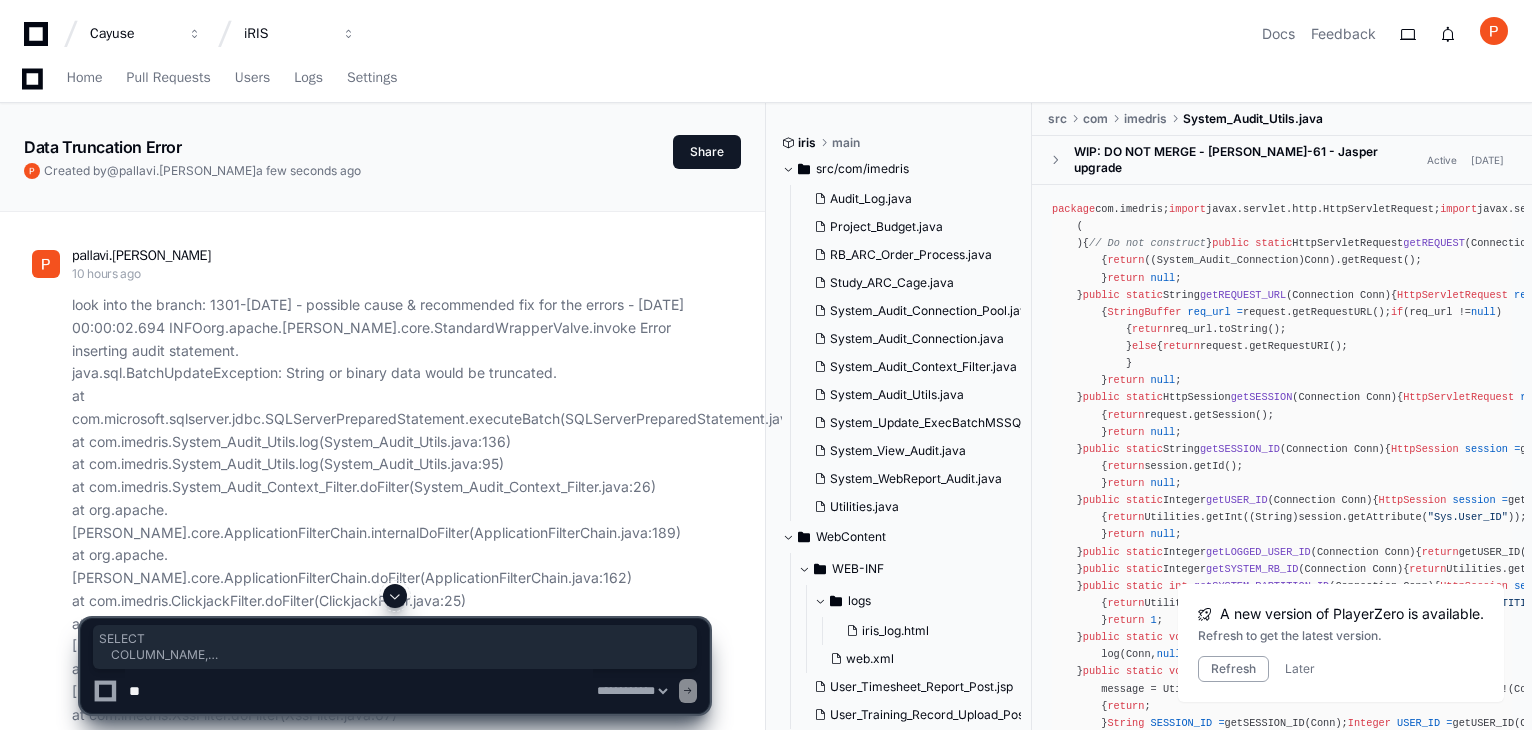 select on "*********" 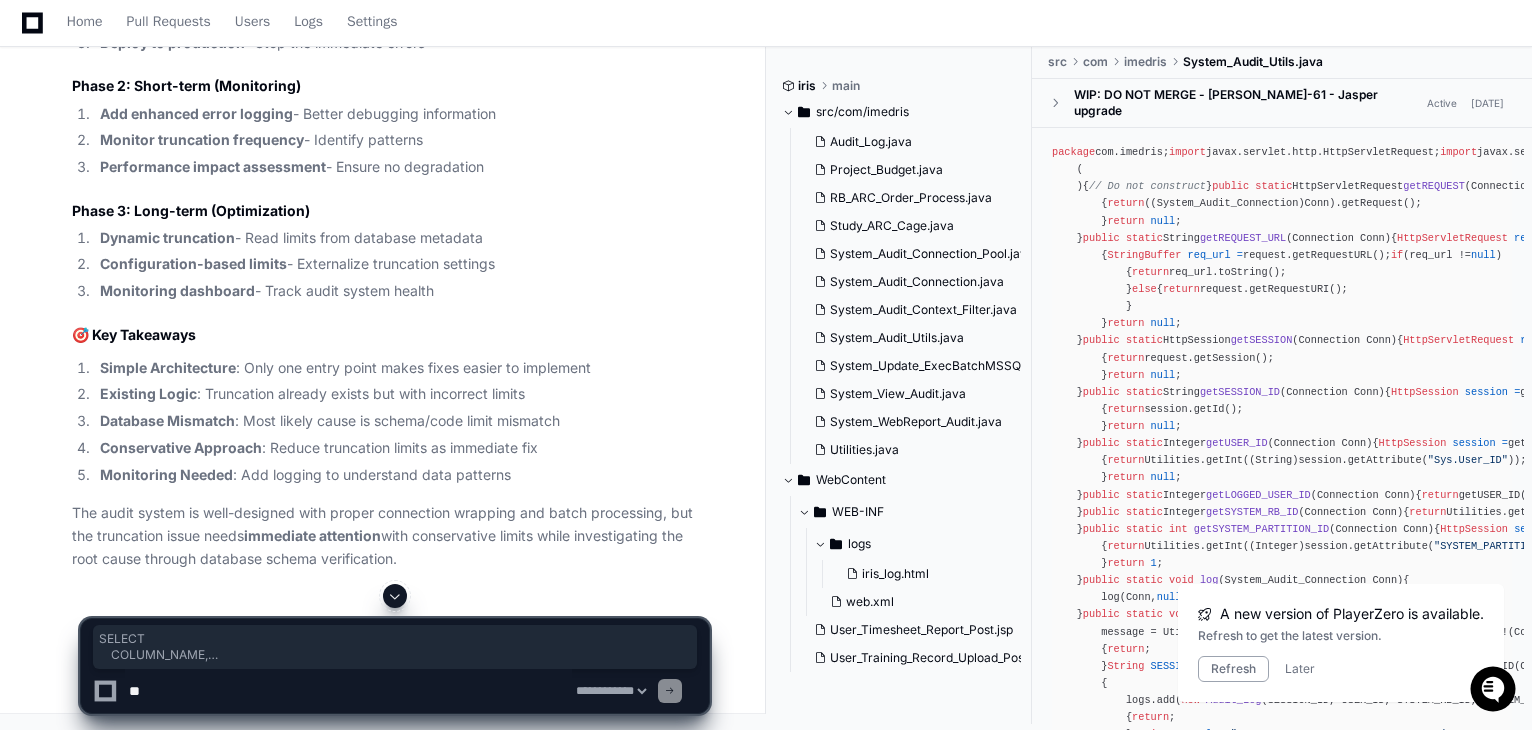 scroll, scrollTop: 13529, scrollLeft: 0, axis: vertical 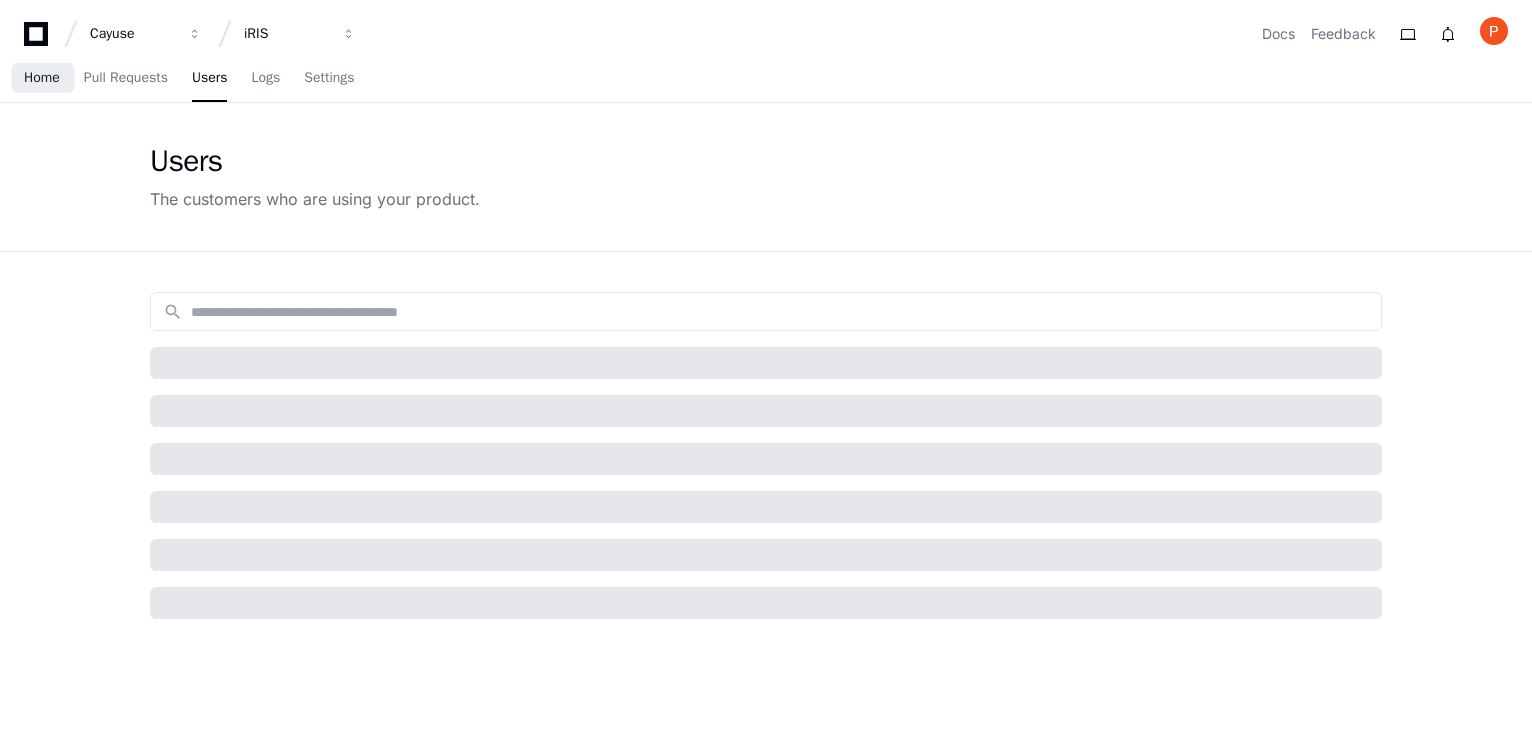 click on "Home" at bounding box center (42, 78) 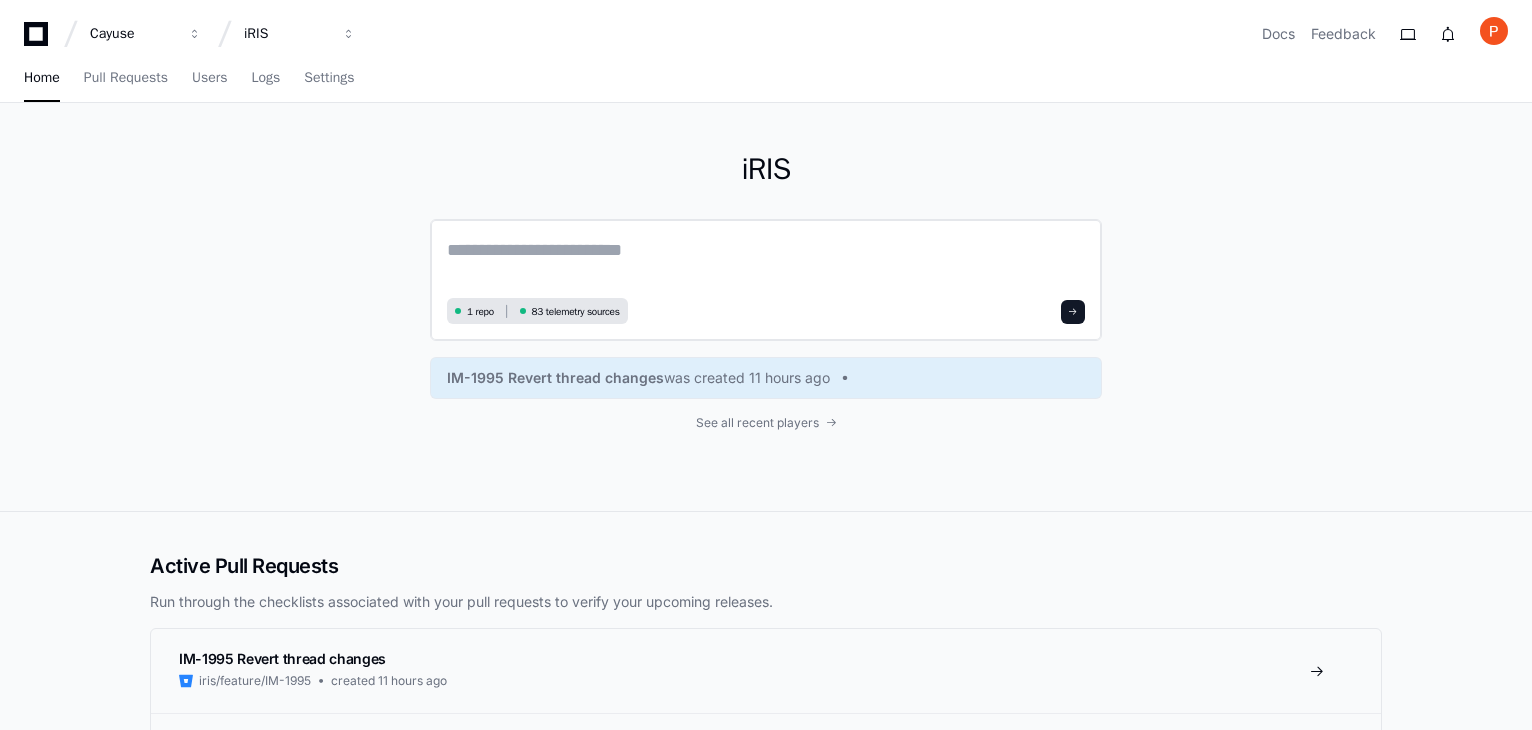 click 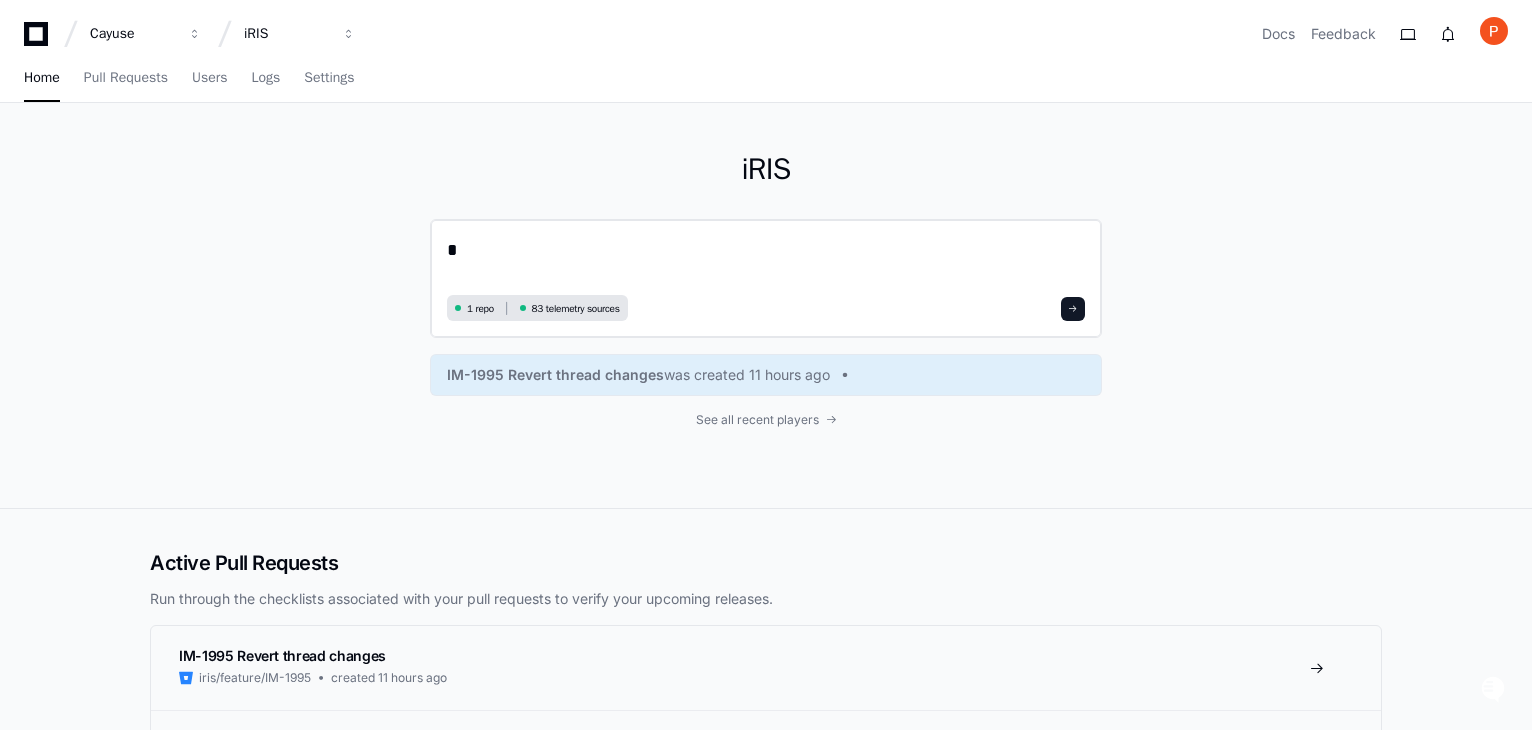 scroll, scrollTop: 0, scrollLeft: 0, axis: both 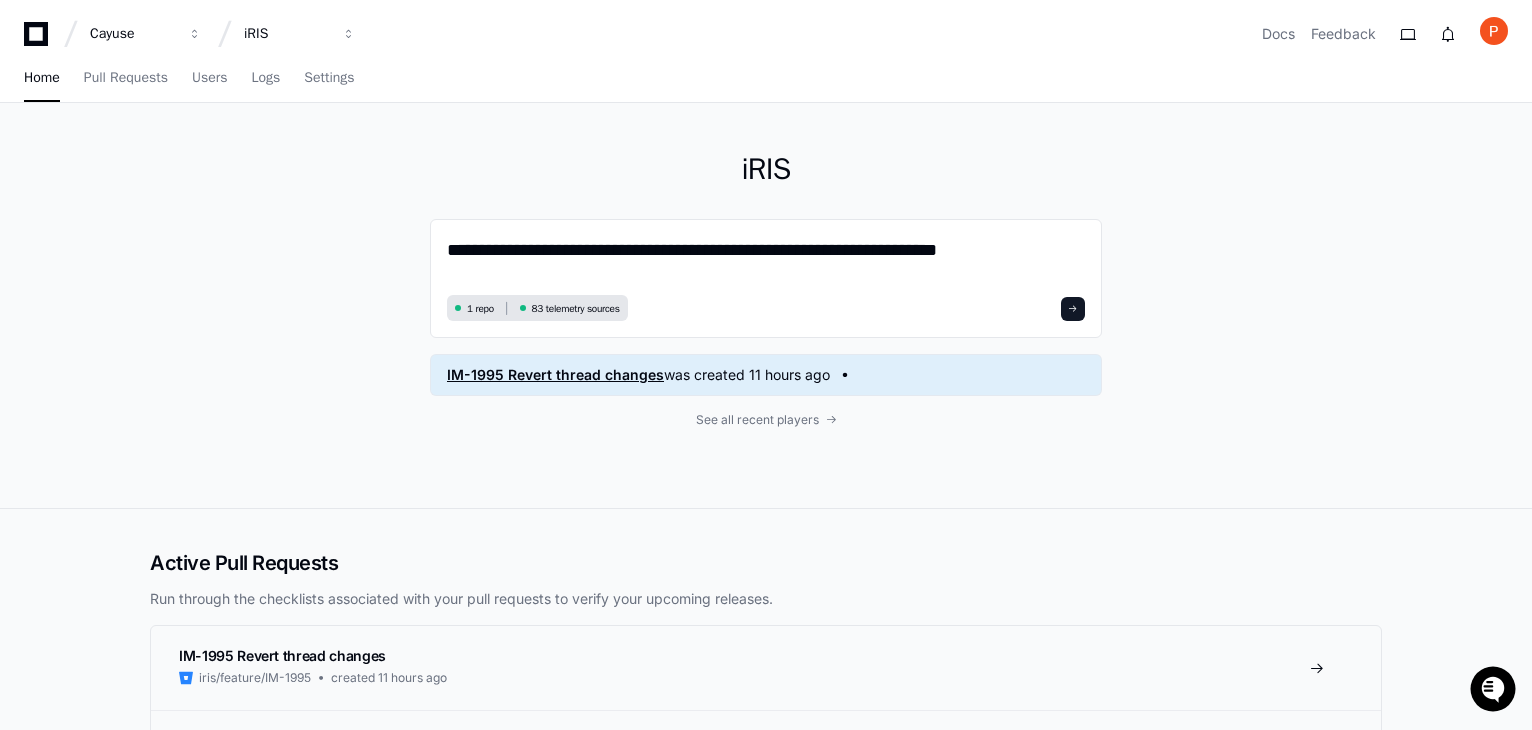 type on "**********" 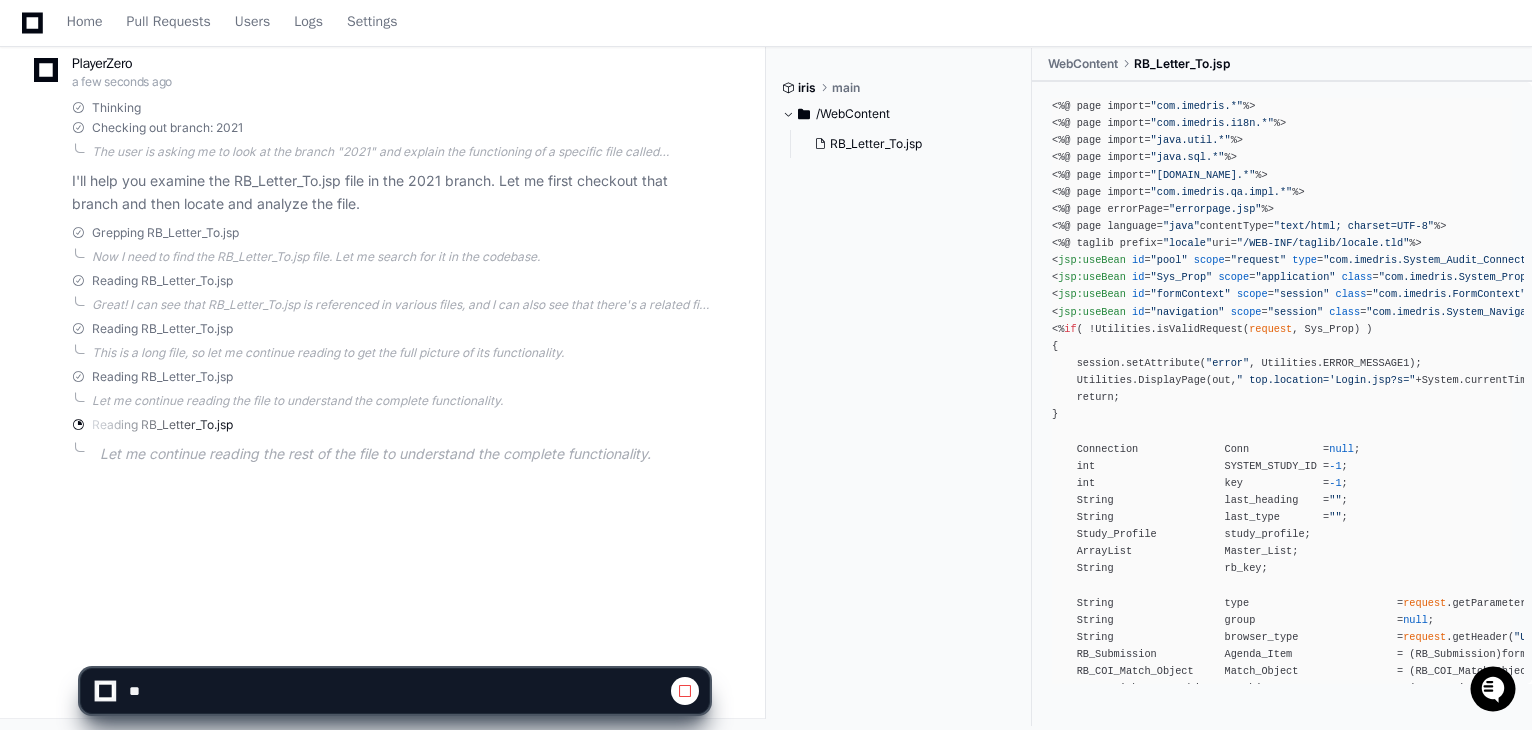 scroll, scrollTop: 324, scrollLeft: 0, axis: vertical 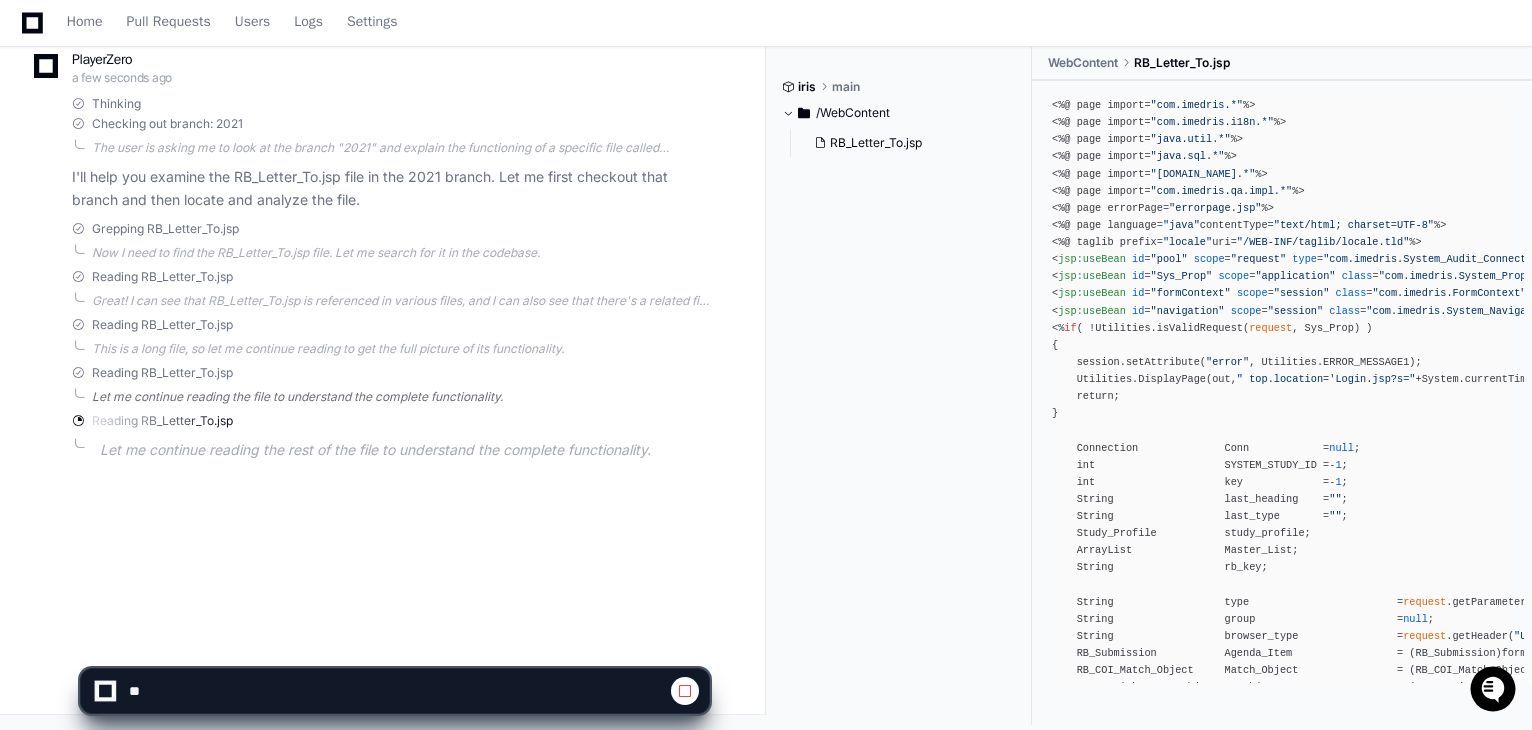 click on "Let me continue reading the file to understand the complete functionality." 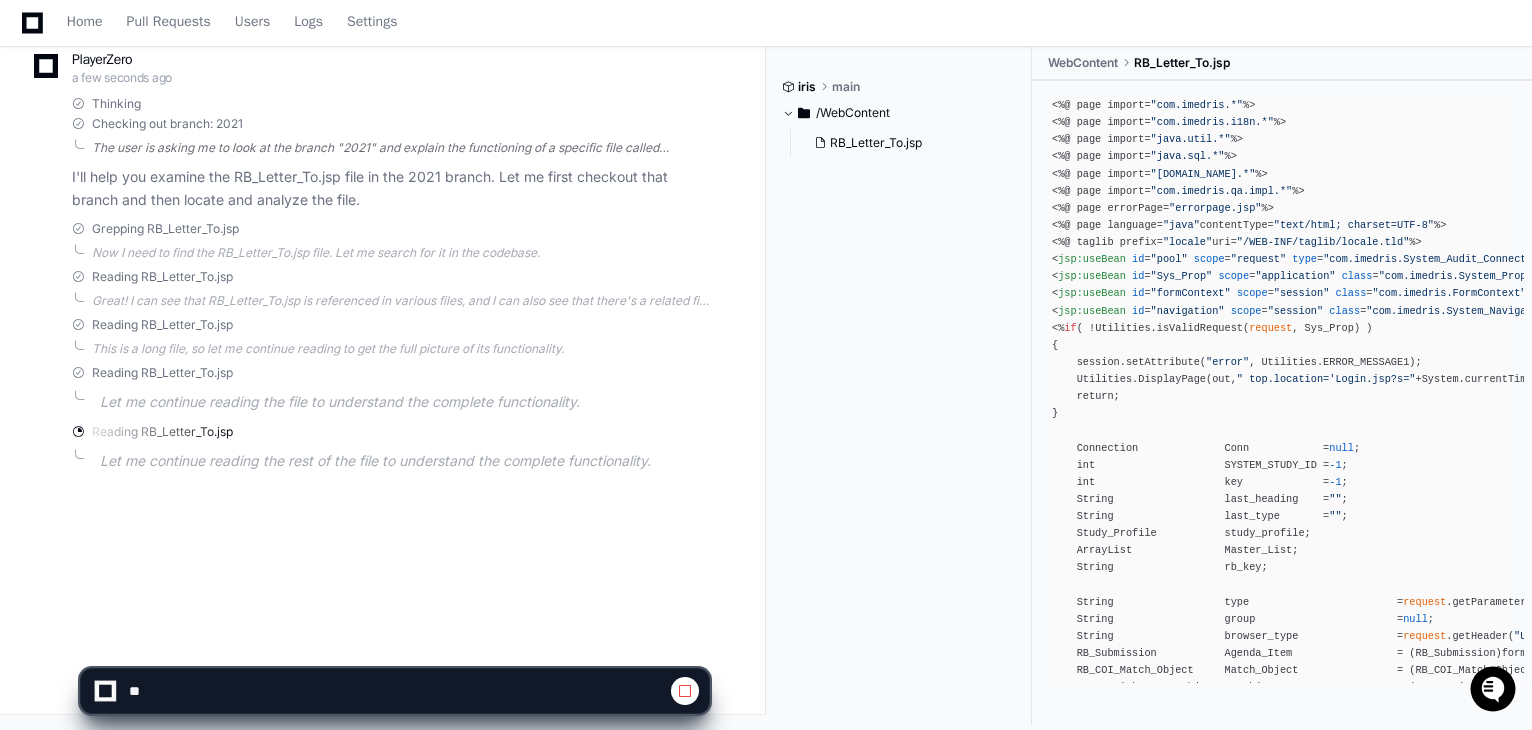 click on "The user is asking me to look at the branch "2021" and explain the functioning of a specific file called "RB_Letter_To.jsp". I need to:
1. First checkout the "2021" branch
2. Then find and read the RB_Letter_To.jsp file to understand its functionality
3. Explain how it works
Let me start by checking out the branch and then searching for the file." 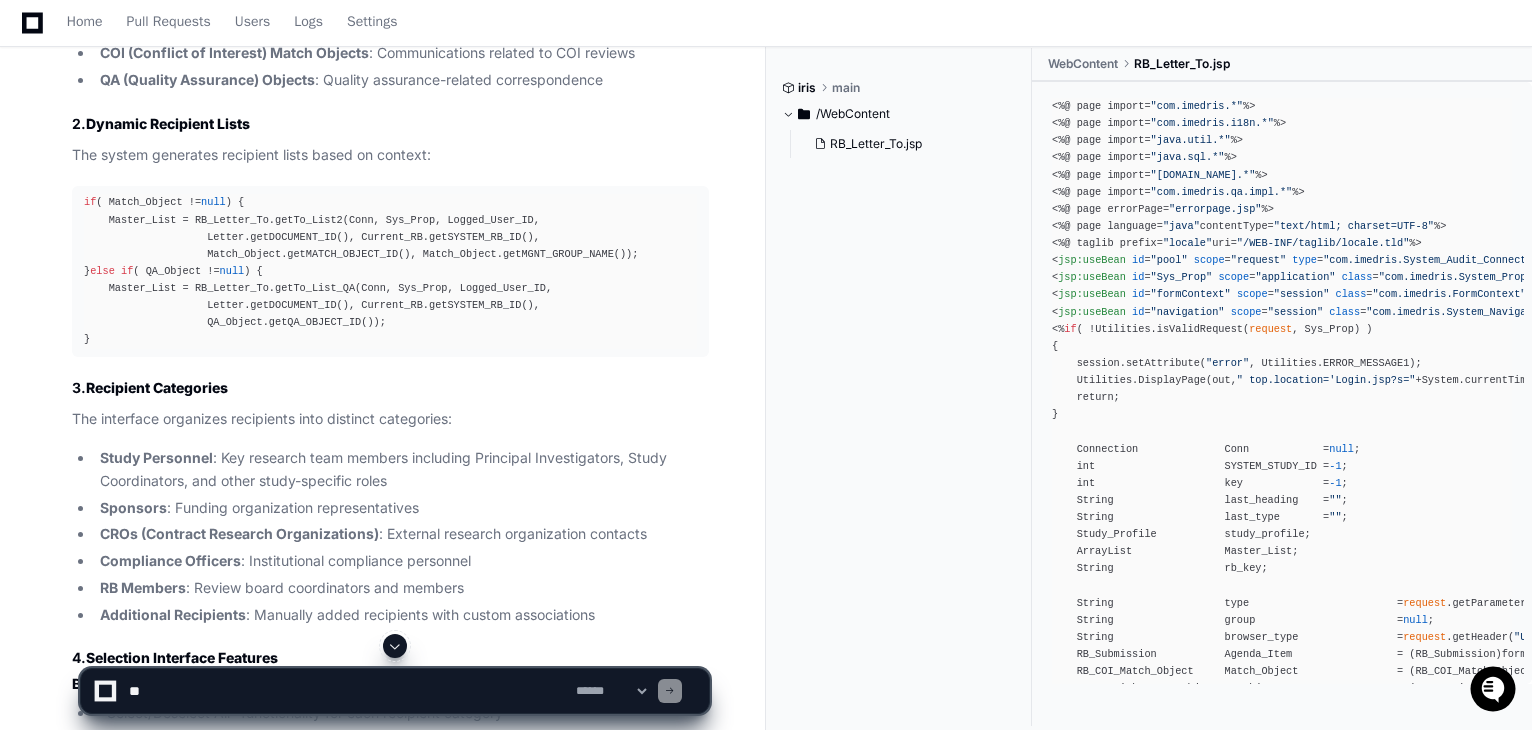 scroll, scrollTop: 1087, scrollLeft: 0, axis: vertical 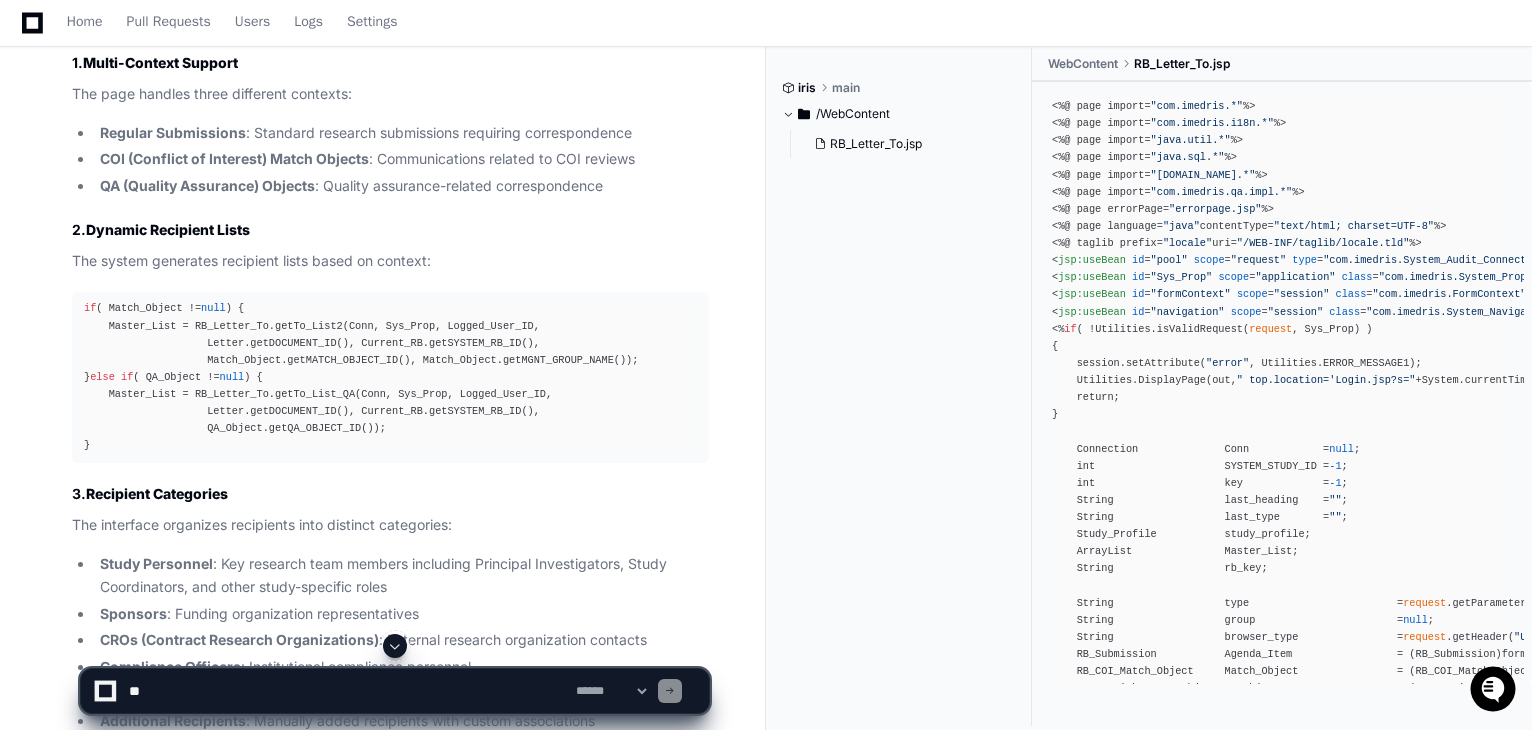 click 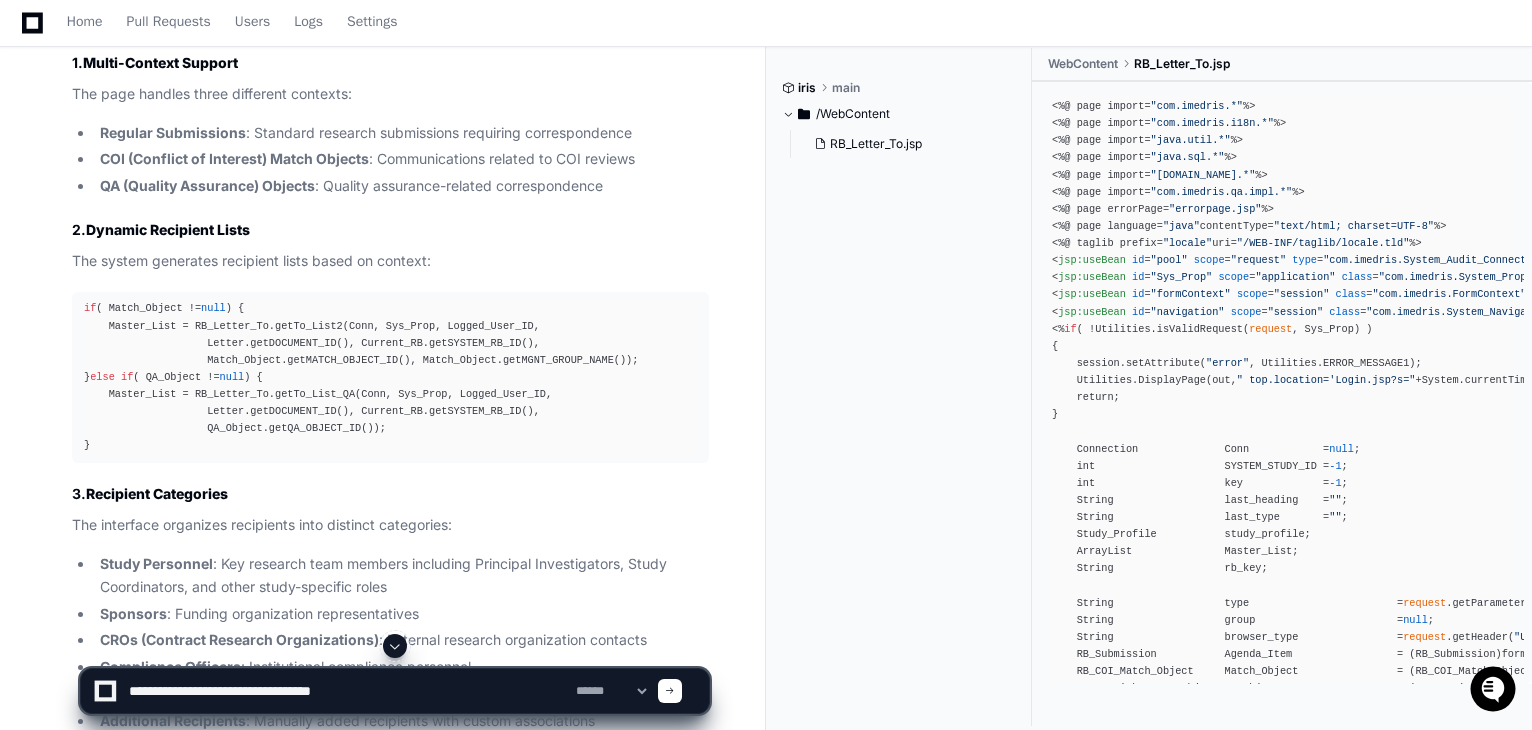 click on "if  ( Match_Object !=  null  ) {
Master_List = RB_Letter_To.getTo_List2(Conn, Sys_Prop, Logged_User_ID,
Letter.getDOCUMENT_ID(), Current_RB.getSYSTEM_RB_ID(),
Match_Object.getMATCH_OBJECT_ID(), Match_Object.getMGNT_GROUP_NAME());
}
else   if  ( QA_Object !=  null  ) {
Master_List = RB_Letter_To.getTo_List_QA(Conn, Sys_Prop, Logged_User_ID,
Letter.getDOCUMENT_ID(), Current_RB.getSYSTEM_RB_ID(),
QA_Object.getQA_OBJECT_ID());
}" 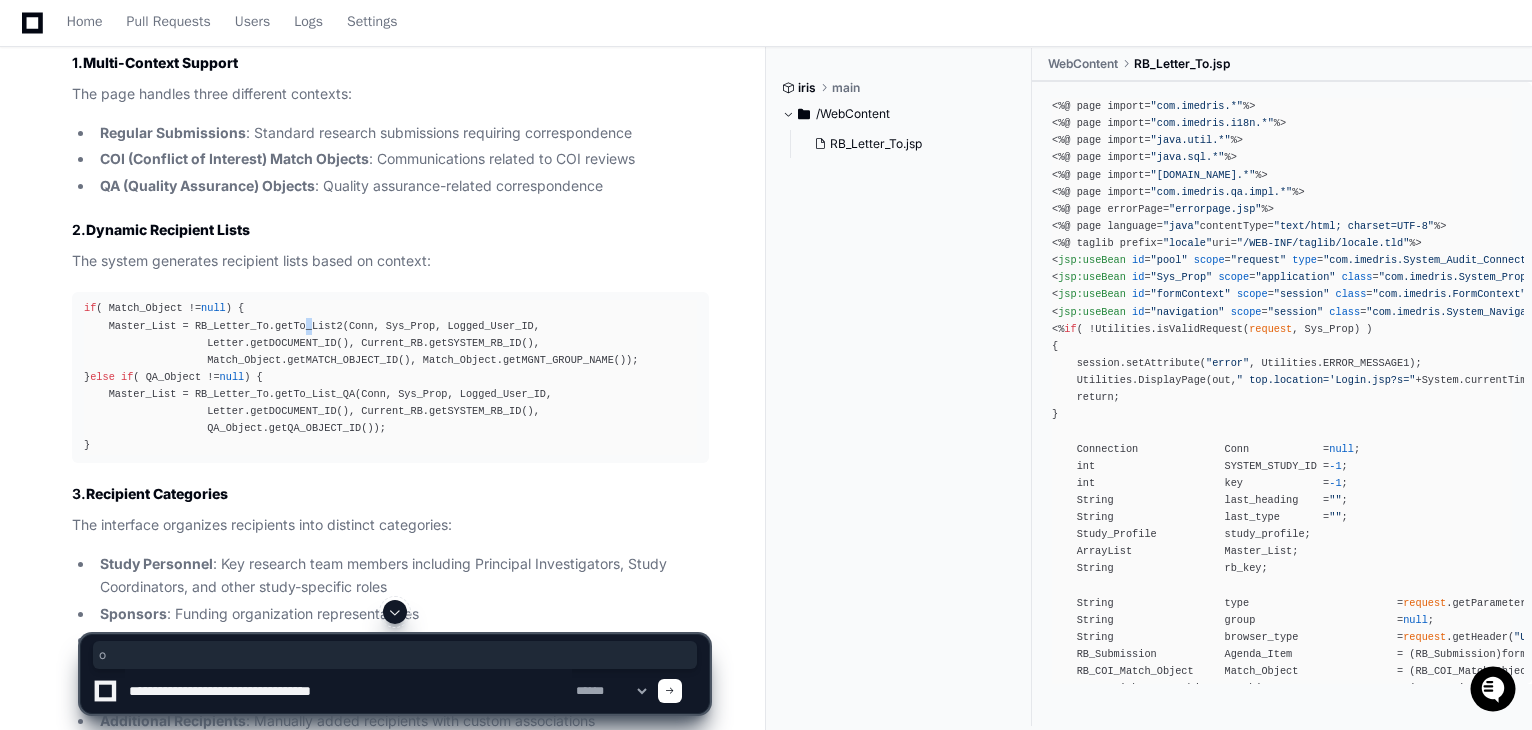 click on "if  ( Match_Object !=  null  ) {
Master_List = RB_Letter_To.getTo_List2(Conn, Sys_Prop, Logged_User_ID,
Letter.getDOCUMENT_ID(), Current_RB.getSYSTEM_RB_ID(),
Match_Object.getMATCH_OBJECT_ID(), Match_Object.getMGNT_GROUP_NAME());
}
else   if  ( QA_Object !=  null  ) {
Master_List = RB_Letter_To.getTo_List_QA(Conn, Sys_Prop, Logged_User_ID,
Letter.getDOCUMENT_ID(), Current_RB.getSYSTEM_RB_ID(),
QA_Object.getQA_OBJECT_ID());
}" 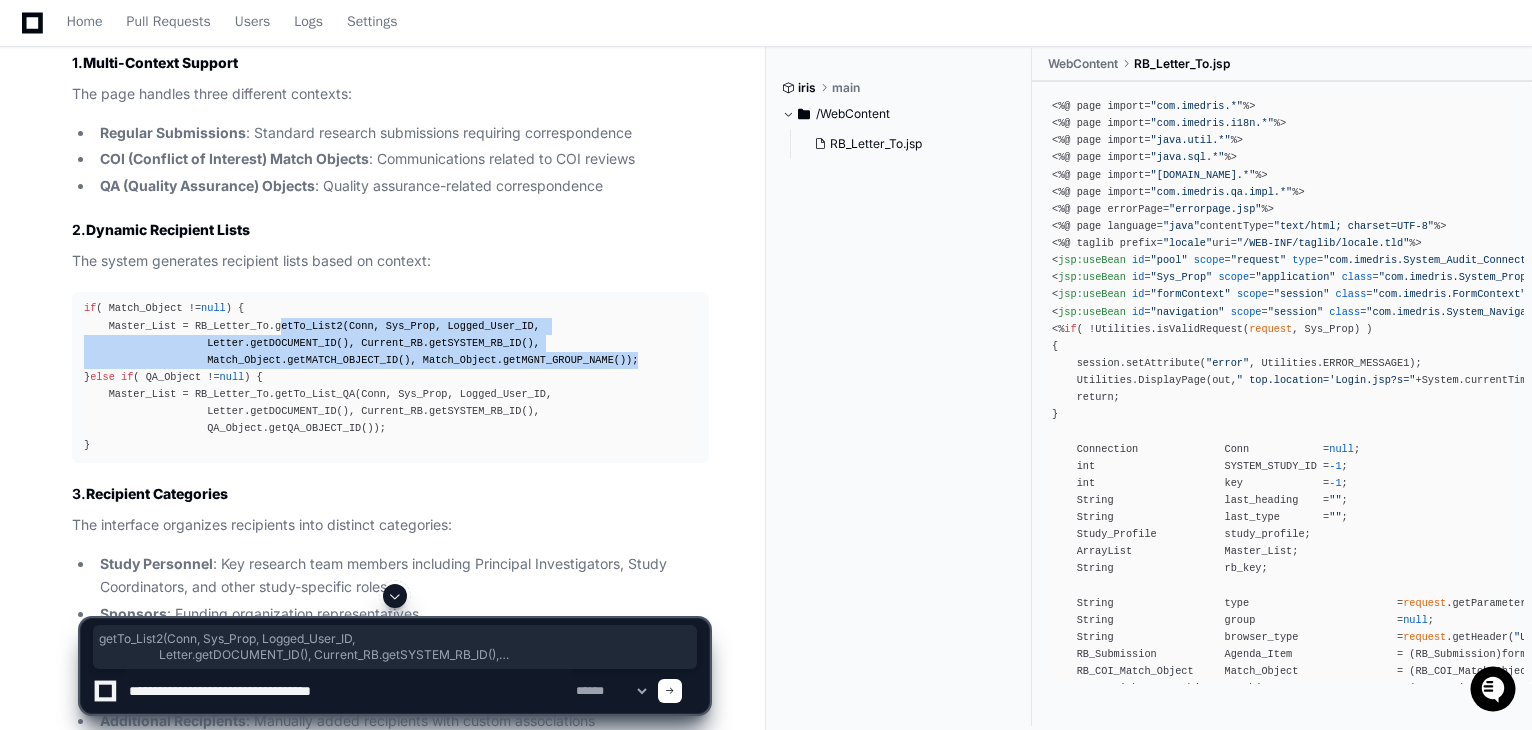 drag, startPoint x: 256, startPoint y: 329, endPoint x: 586, endPoint y: 366, distance: 332.06775 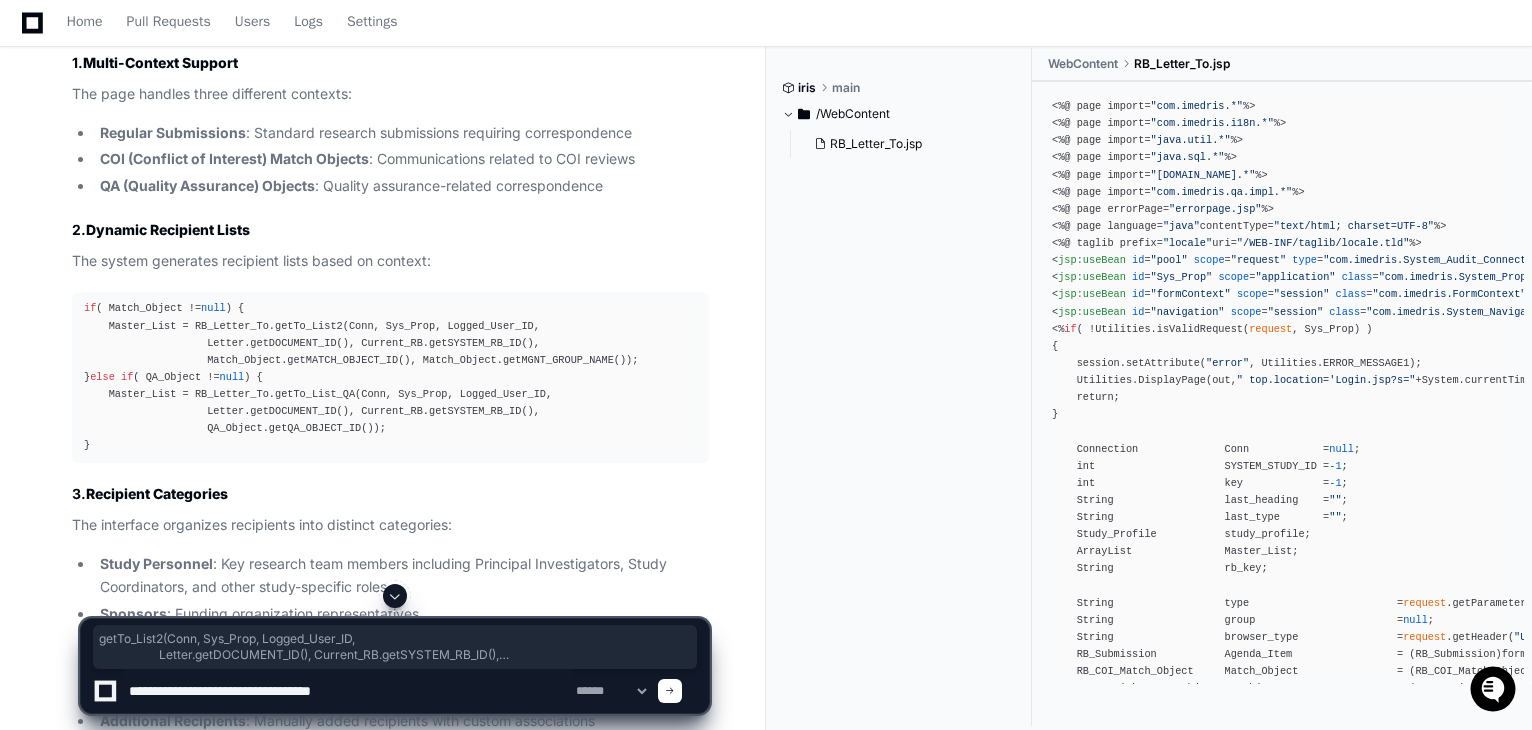click 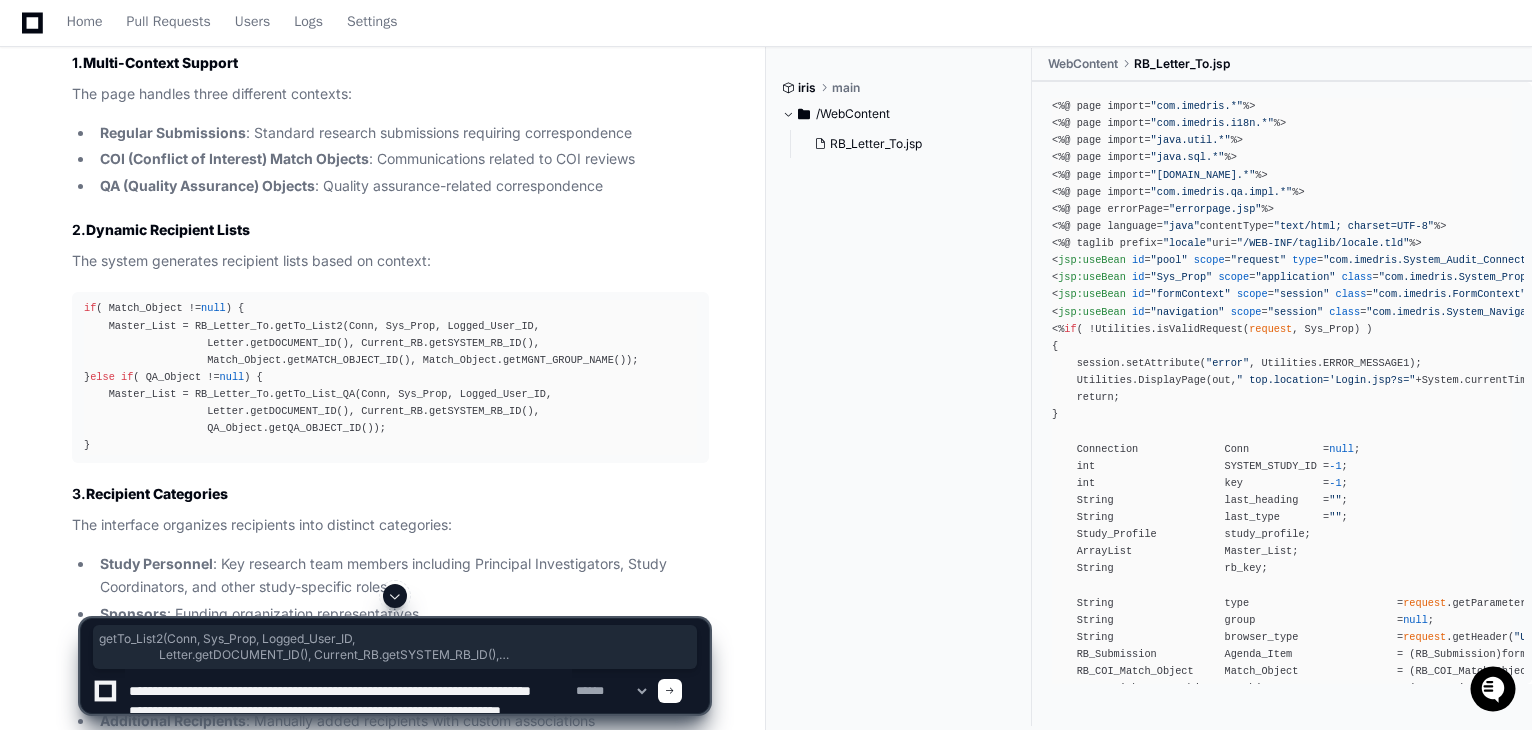 scroll, scrollTop: 26, scrollLeft: 0, axis: vertical 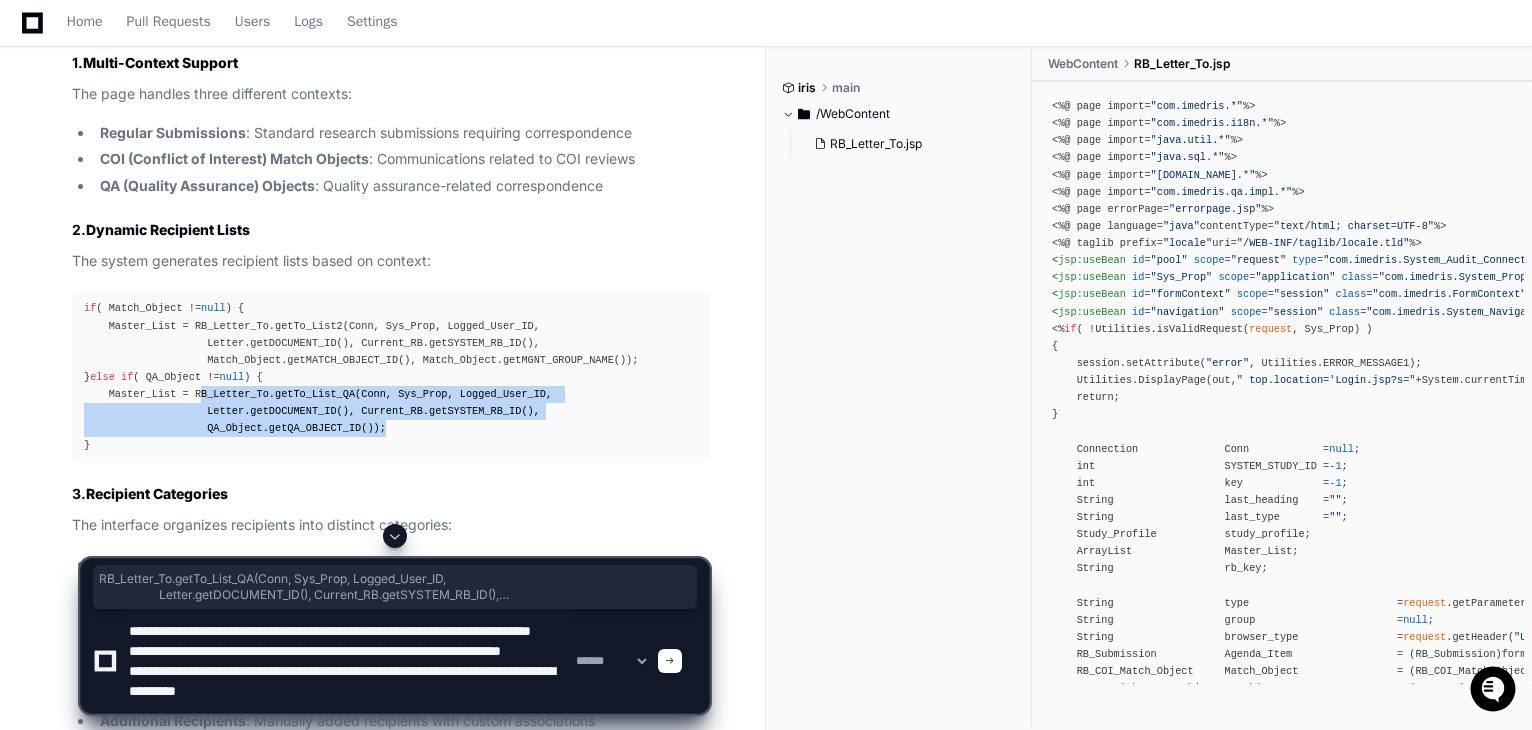 drag, startPoint x: 187, startPoint y: 410, endPoint x: 355, endPoint y: 448, distance: 172.24402 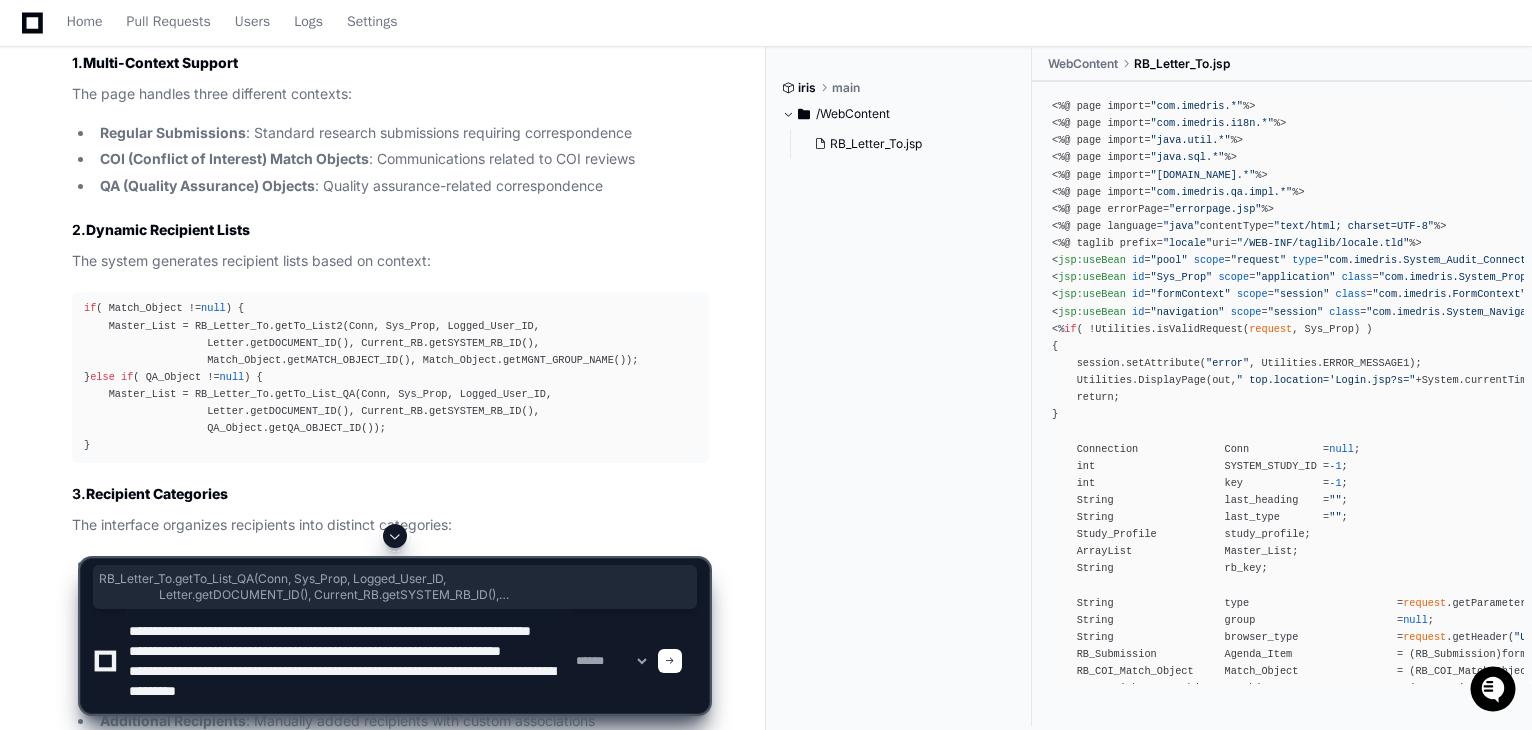 click 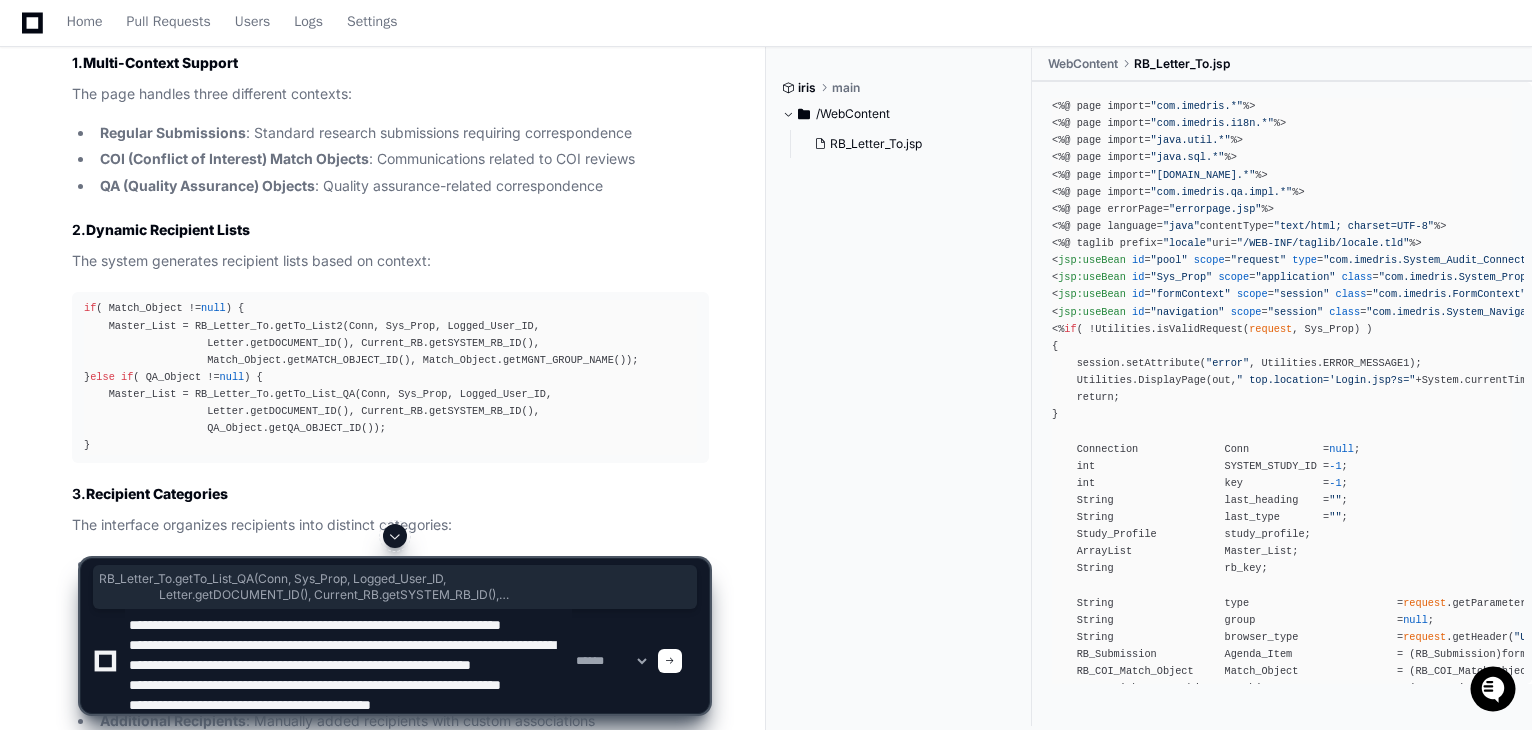 scroll, scrollTop: 46, scrollLeft: 0, axis: vertical 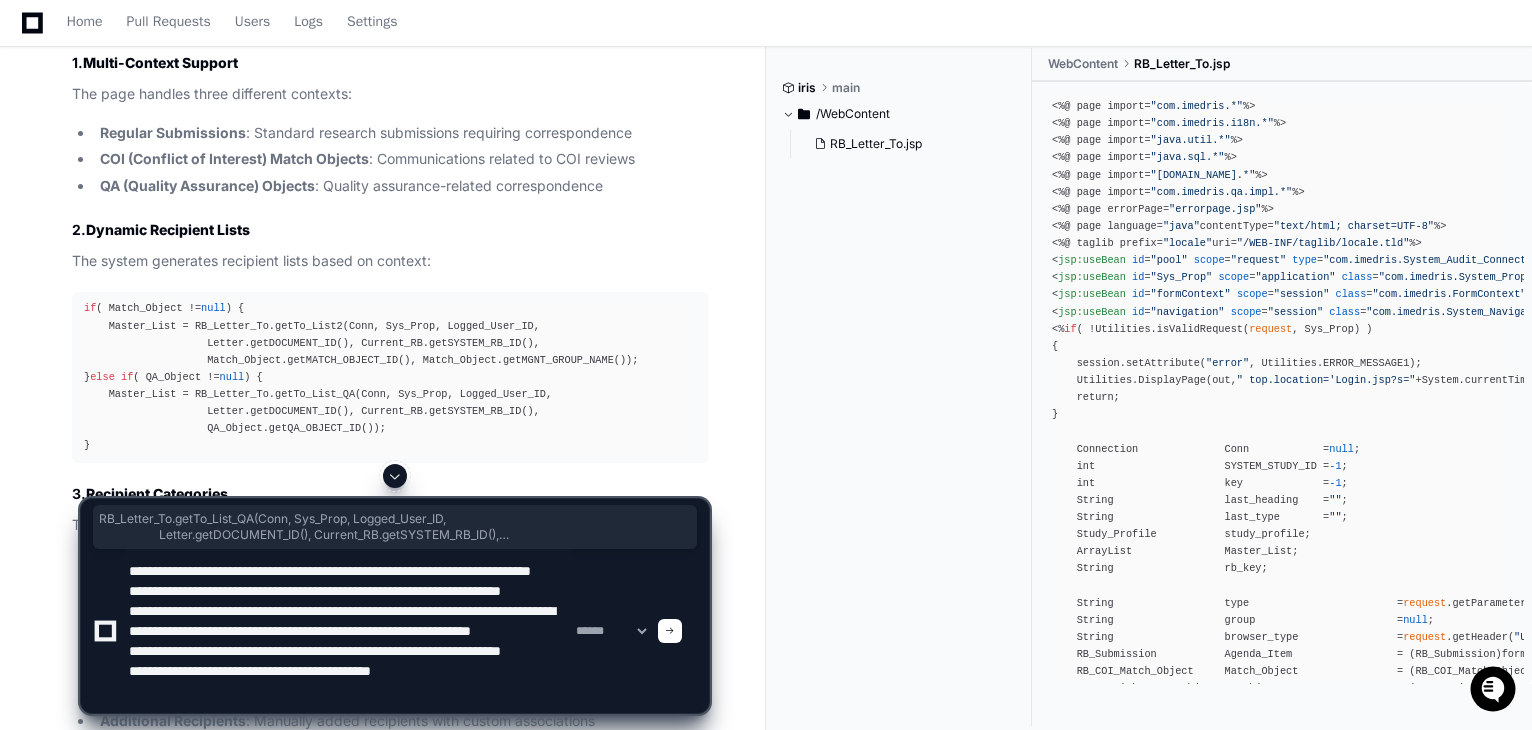 type on "**********" 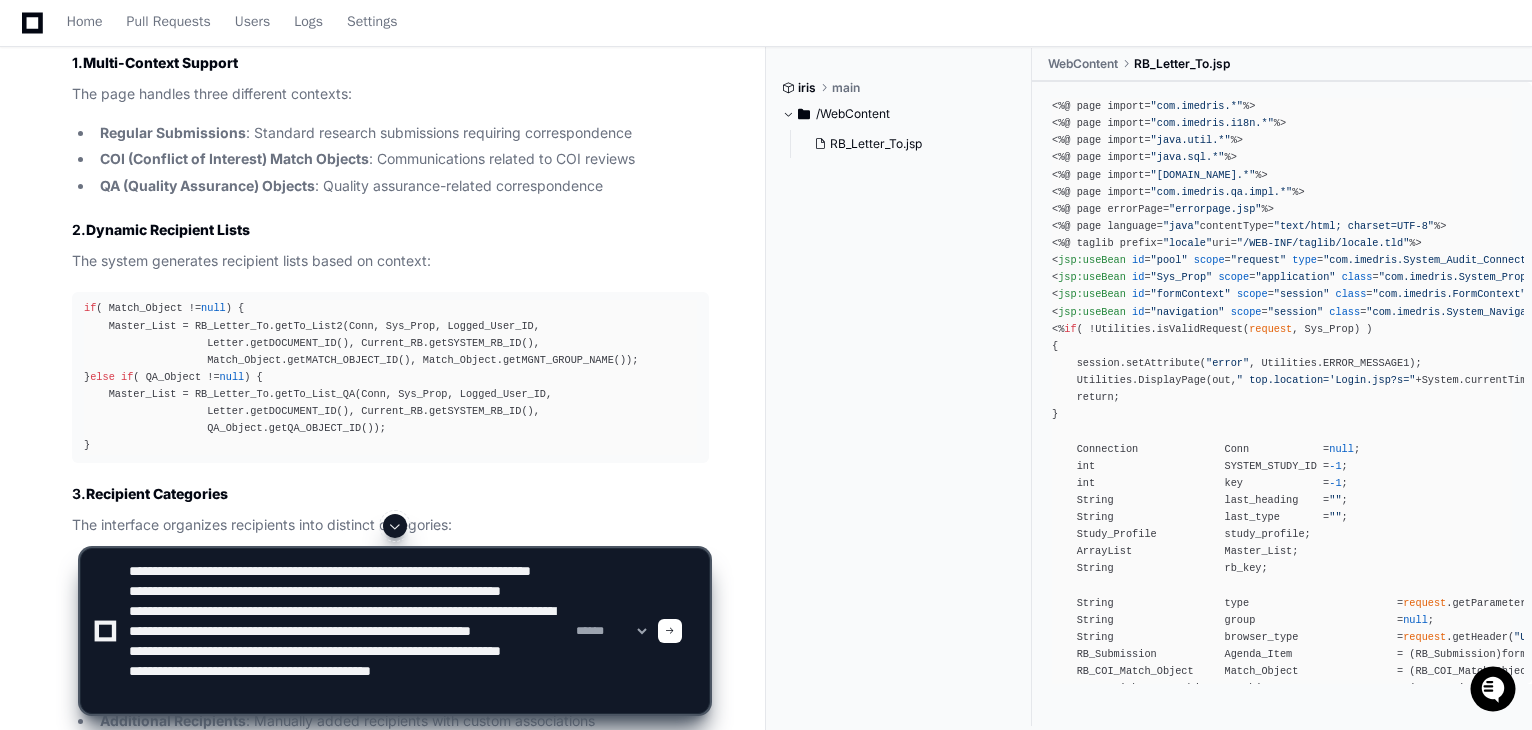 click 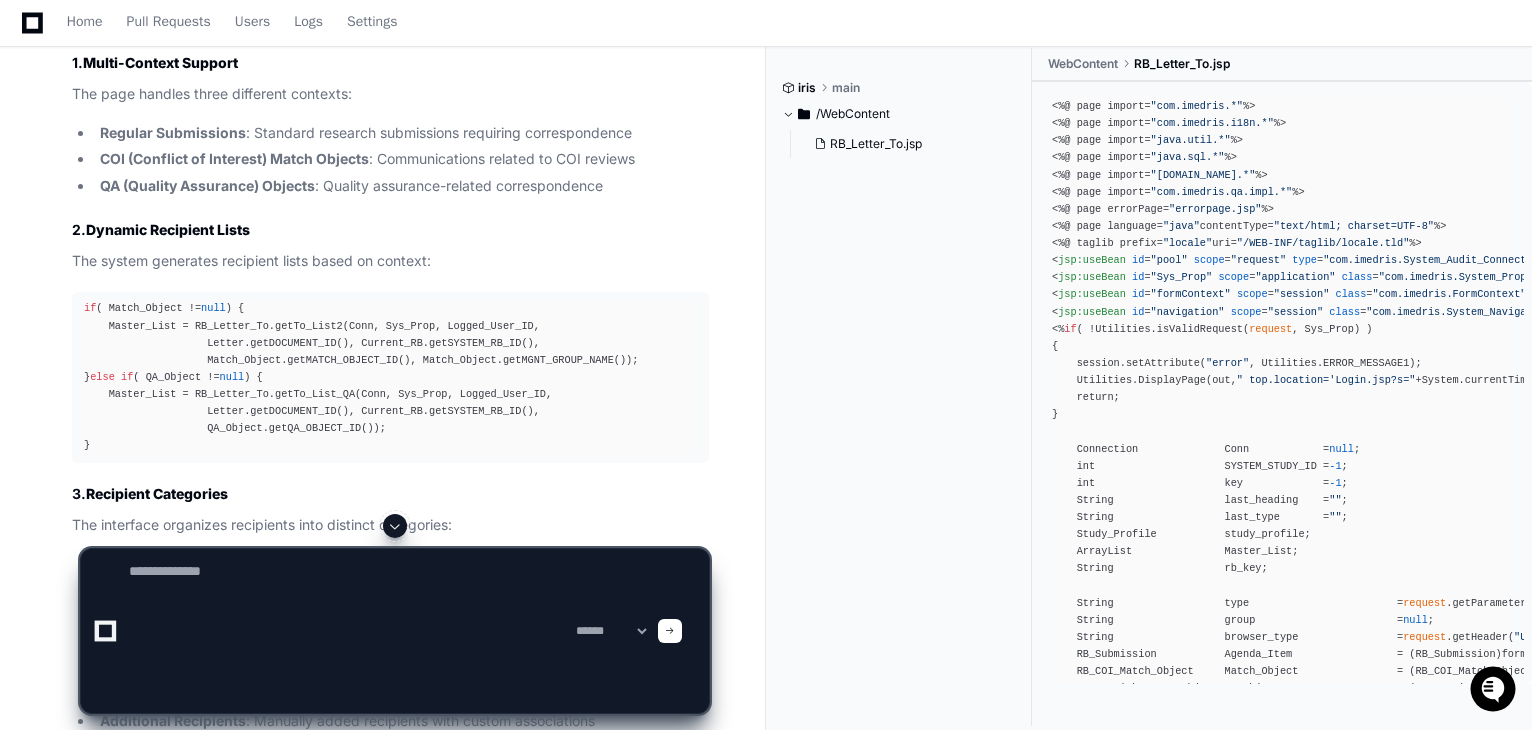 scroll, scrollTop: 0, scrollLeft: 0, axis: both 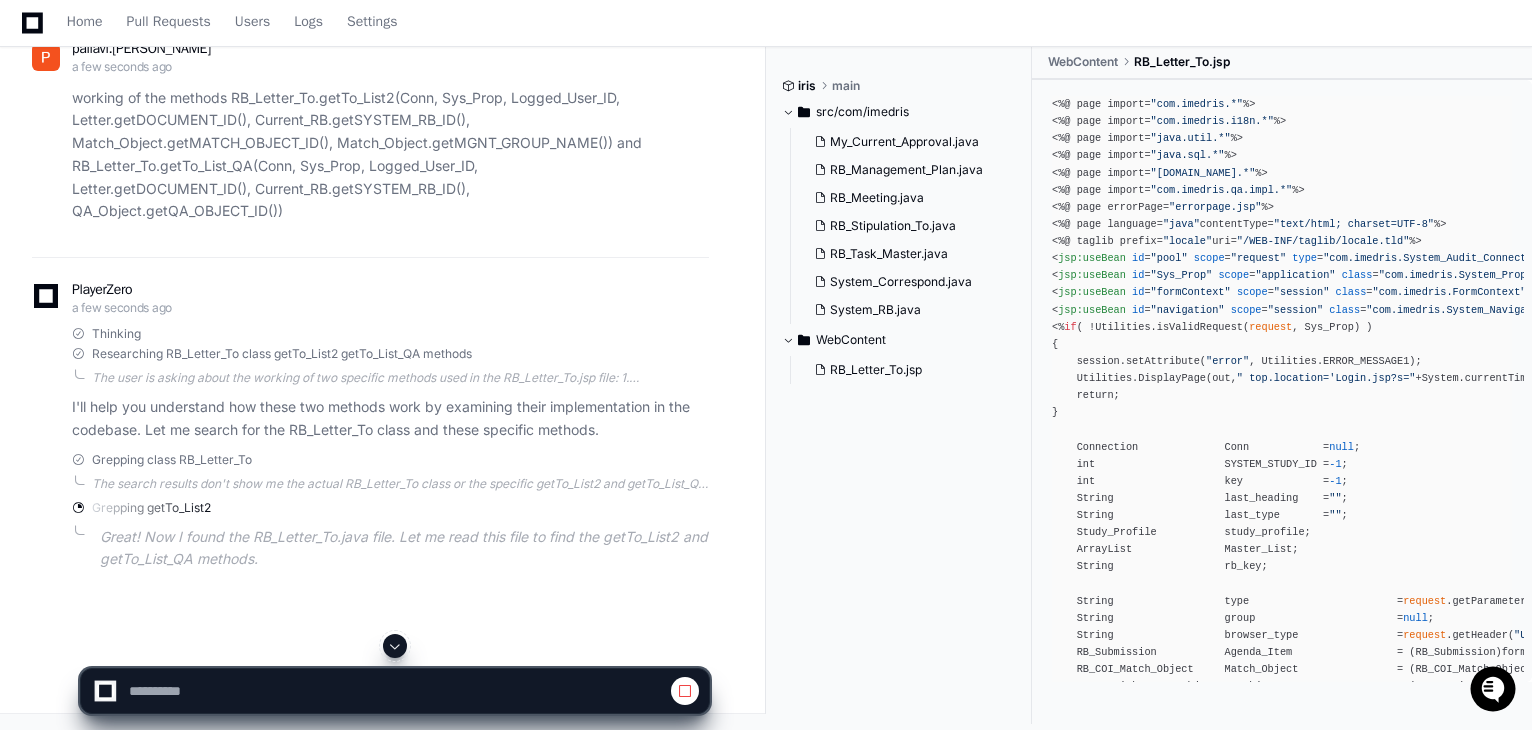 click on "pallavi.dhatrak 9 minutes ago Look in the branch: 2021 - explain the functioning of RB_Letter_To.jsp
PlayerZero 9 minutes ago Thinking Checking out branch: 2021  The user is asking me to look at the branch "2021" and explain the functioning of a specific file called "RB_Letter_To.jsp". I need to:
1. First checkout the "2021" branch
2. Then find and read the RB_Letter_To.jsp file to understand its functionality
3. Explain how it works
Let me start by checking out the branch and then searching for the file.  I'll help you examine the RB_Letter_To.jsp file in the 2021 branch. Let me first checkout that branch and then locate and analyze the file.
Grepping RB_Letter_To.jsp  Now I need to find the RB_Letter_To.jsp file. Let me search for it in the codebase.  Reading RB_Letter_To.jsp Reading RB_Letter_To.jsp  This is a long file, so let me continue reading to get the full picture of its functionality.  Reading RB_Letter_To.jsp Reading RB_Letter_To.jsp 1
1" 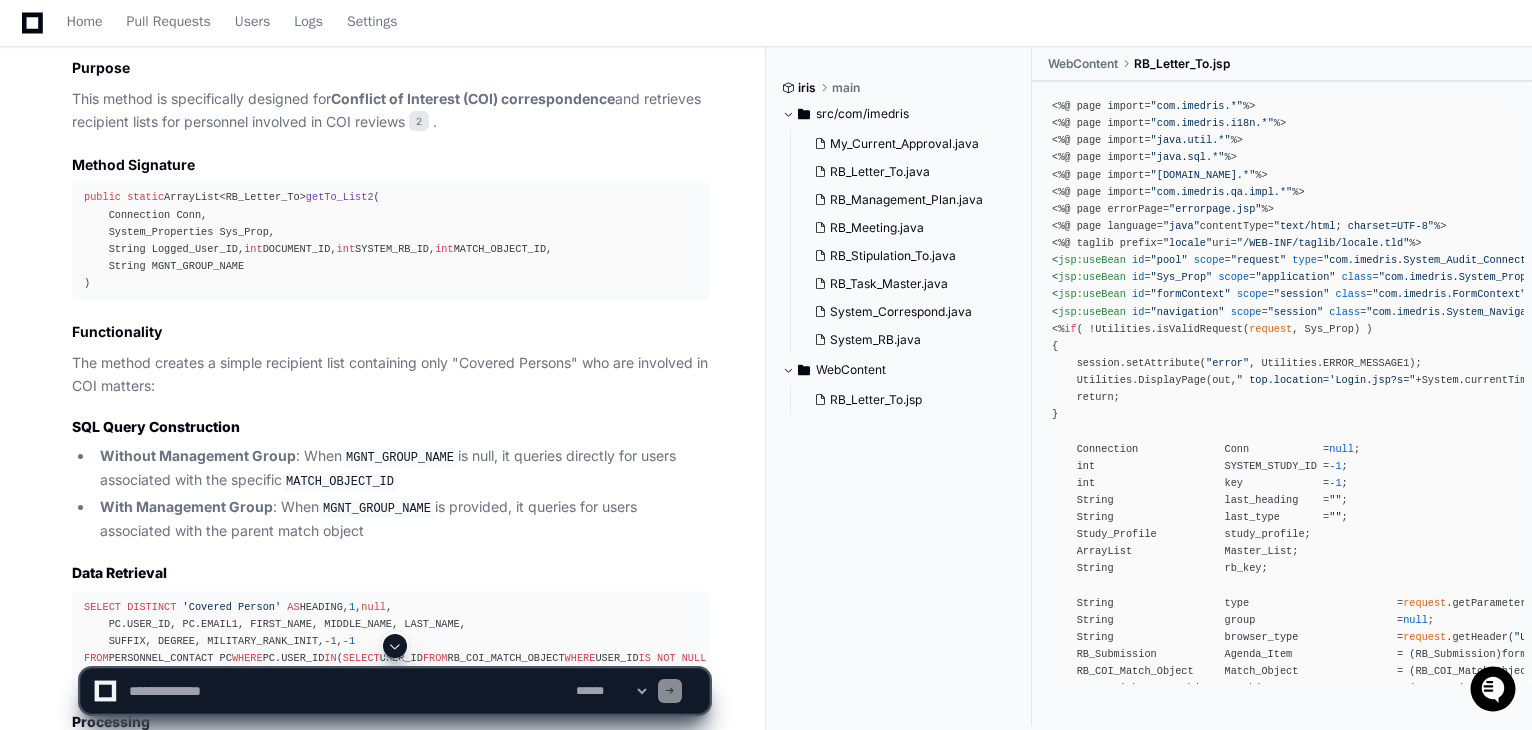 scroll, scrollTop: 4704, scrollLeft: 0, axis: vertical 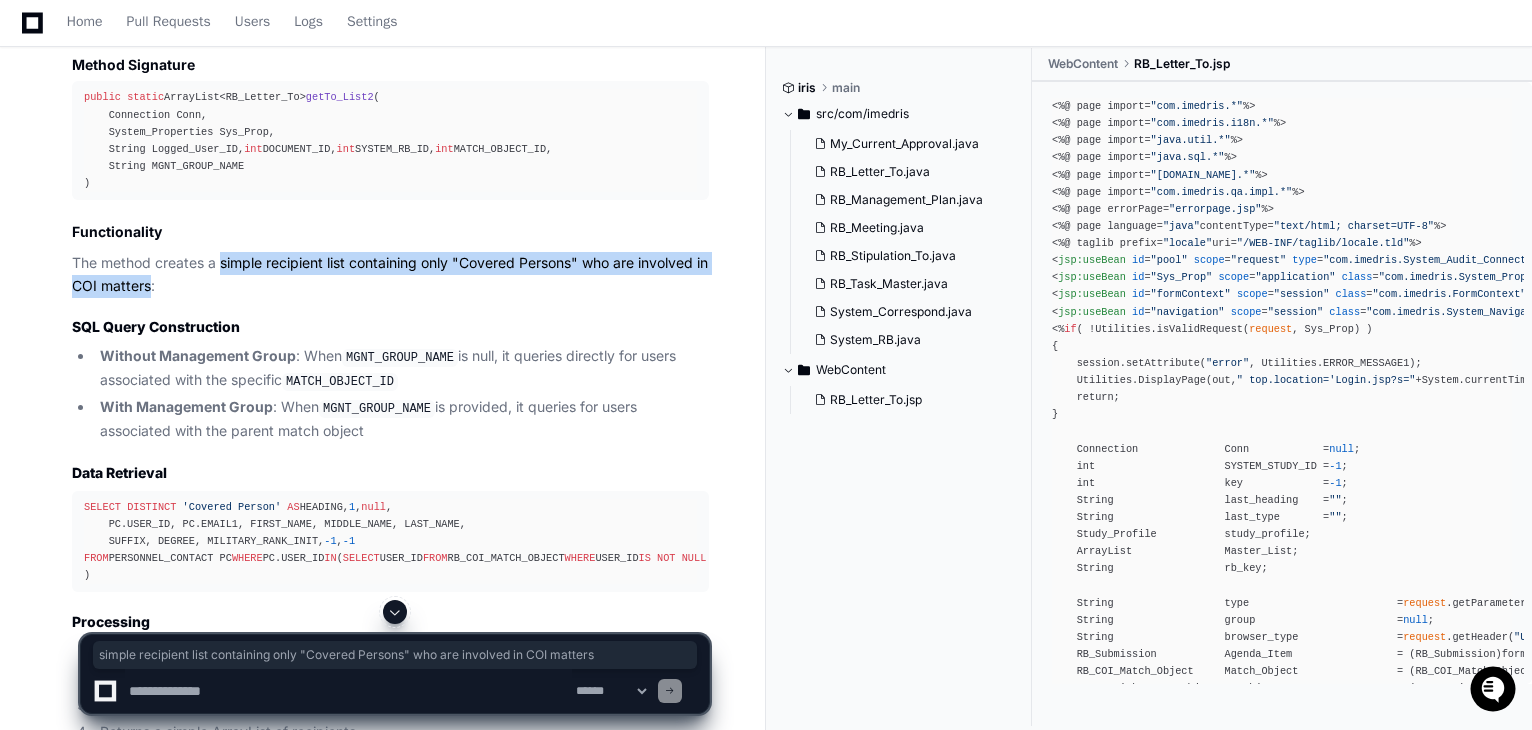 drag, startPoint x: 222, startPoint y: 484, endPoint x: 164, endPoint y: 512, distance: 64.40497 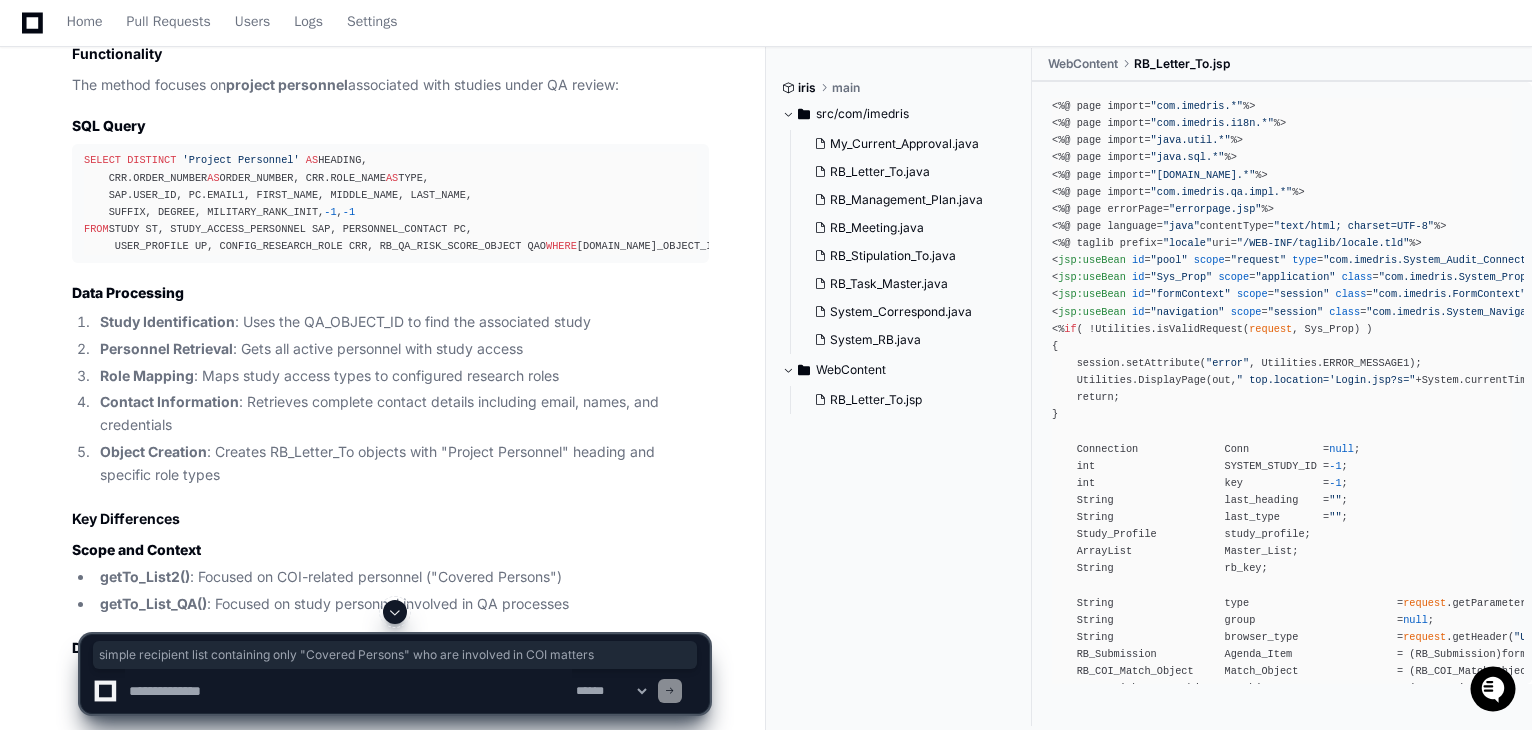 scroll, scrollTop: 5704, scrollLeft: 0, axis: vertical 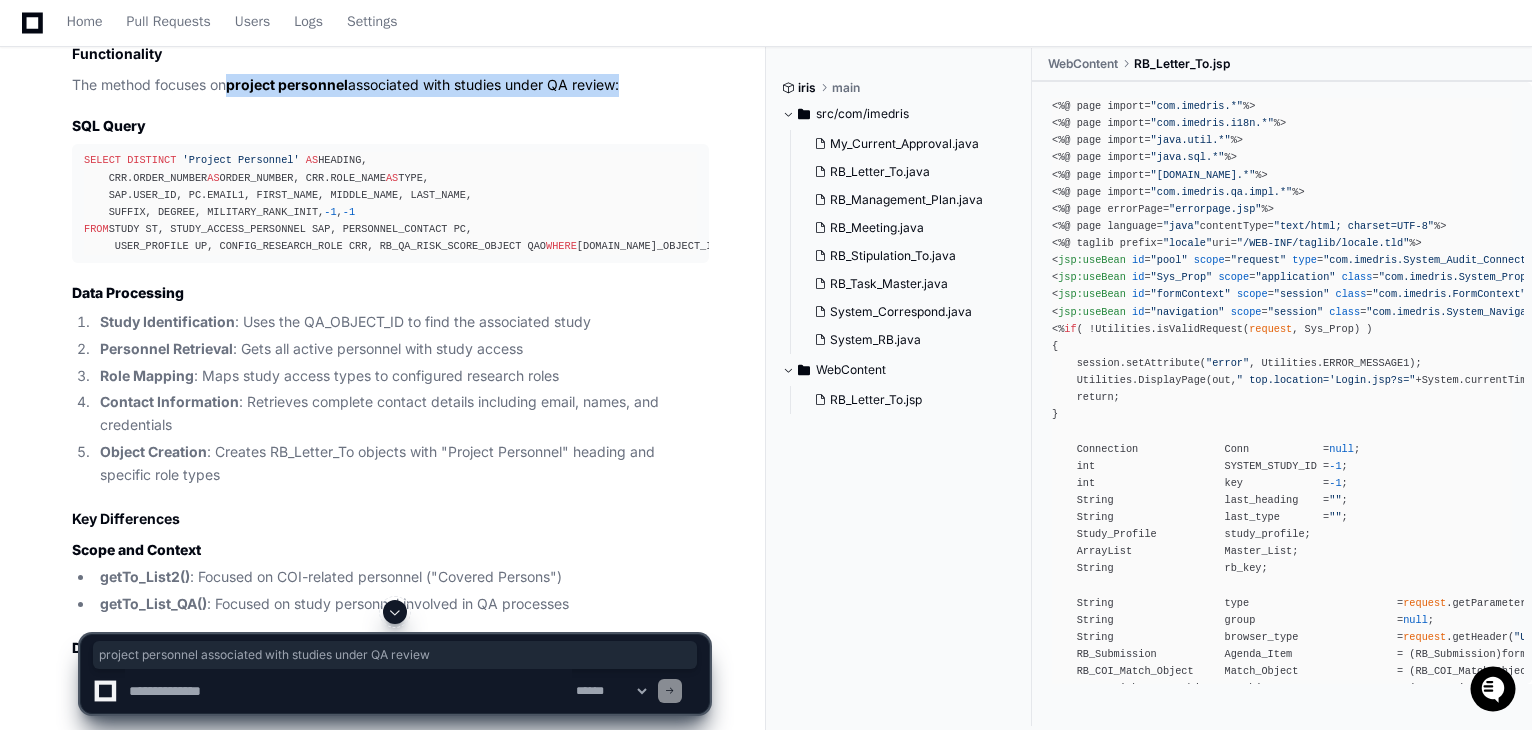 drag, startPoint x: 232, startPoint y: 459, endPoint x: 622, endPoint y: 457, distance: 390.00513 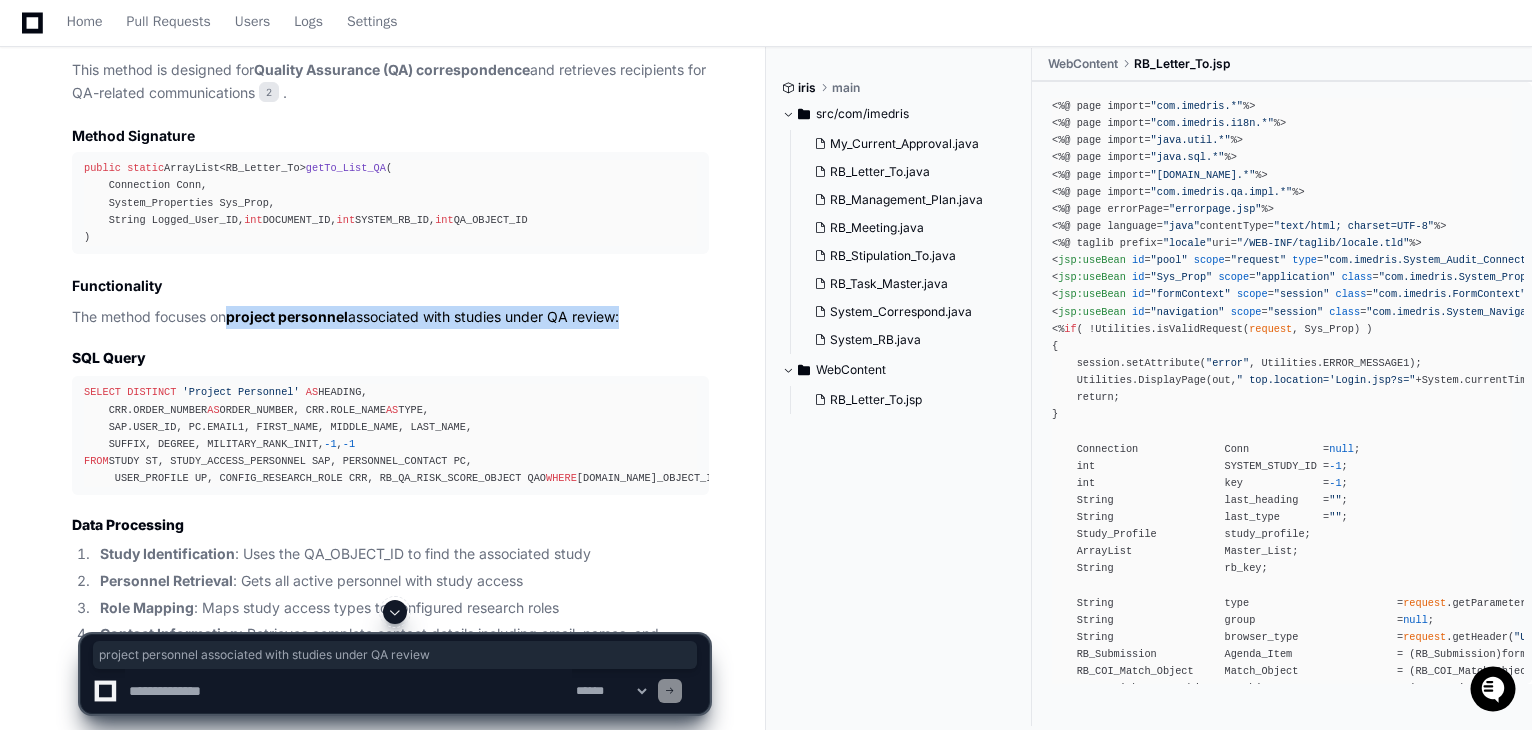 scroll, scrollTop: 5604, scrollLeft: 0, axis: vertical 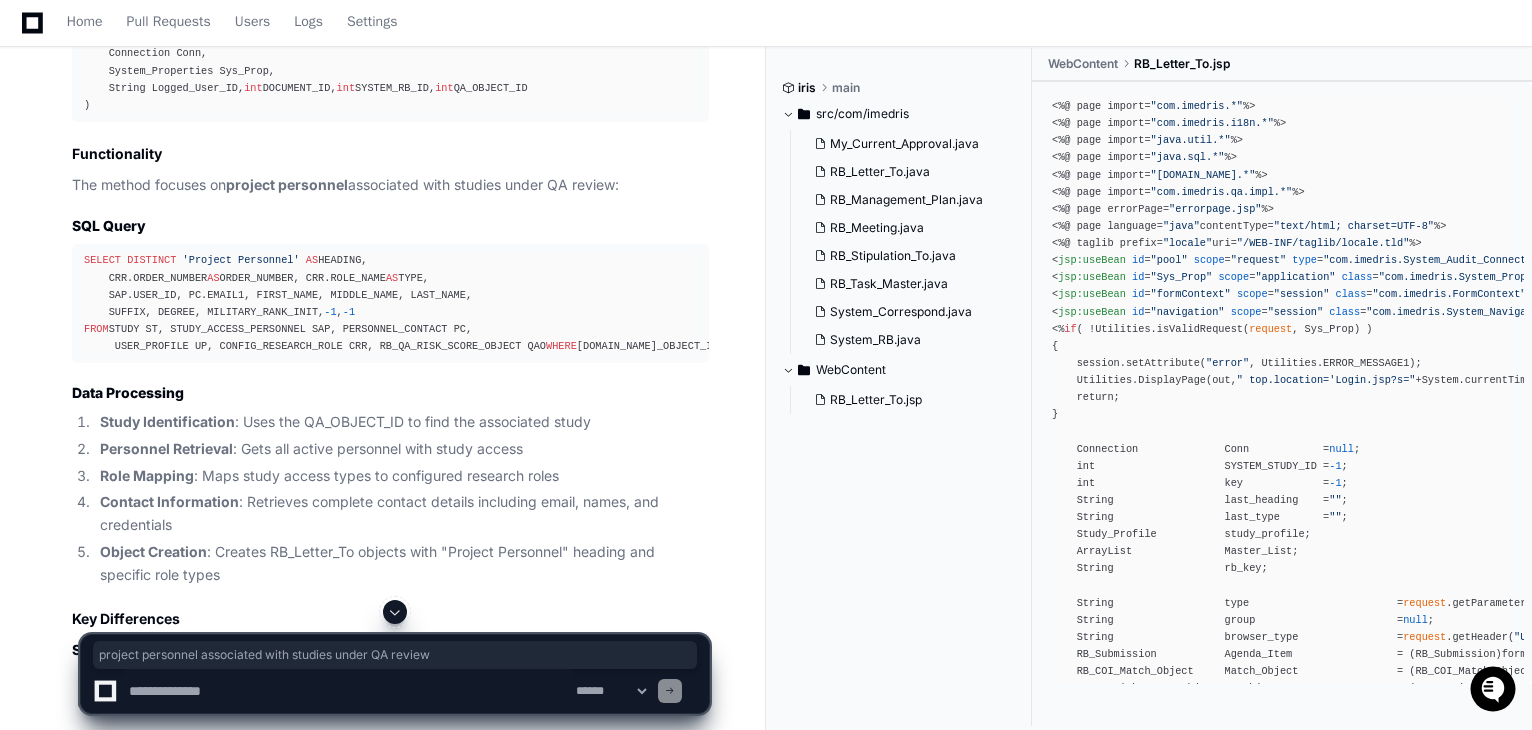 click 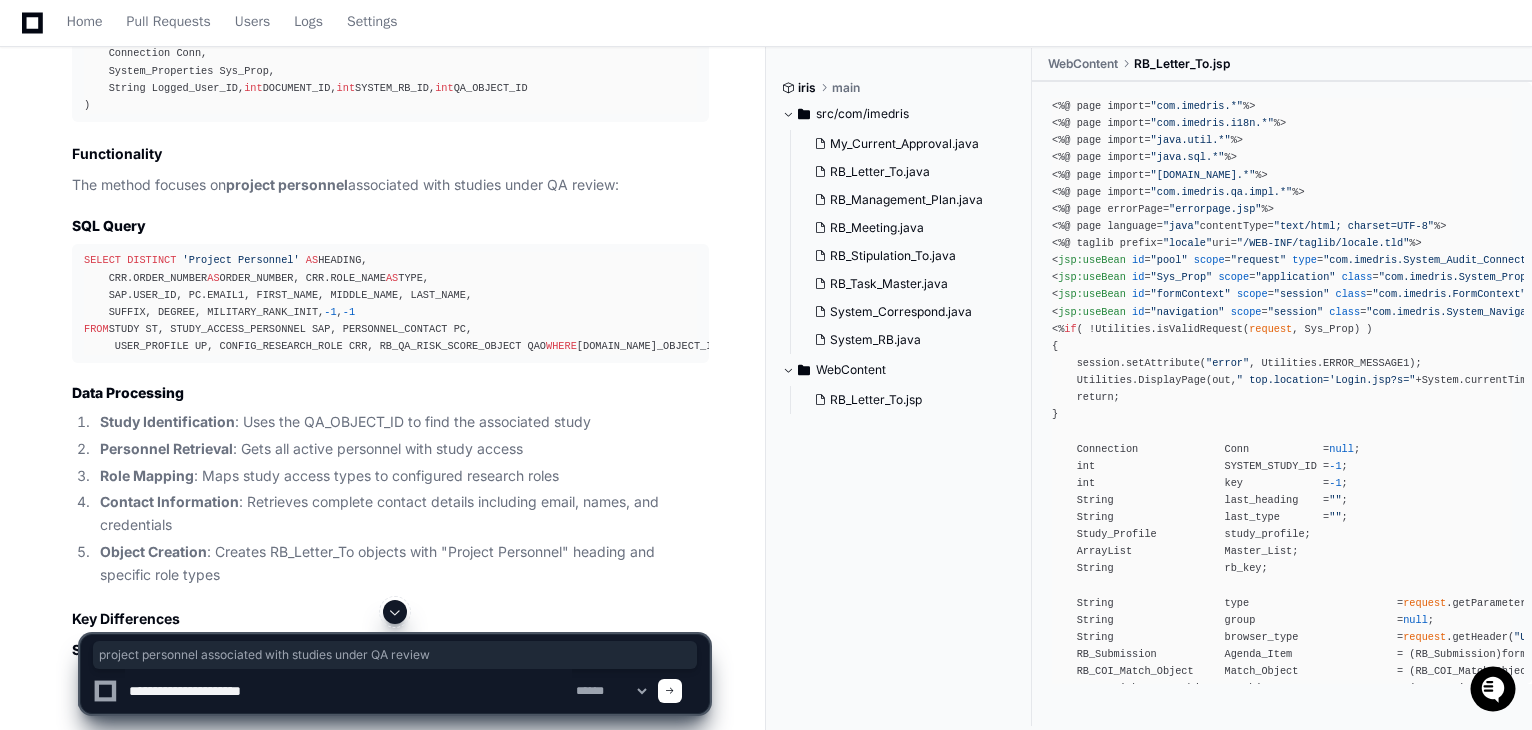 paste on "**********" 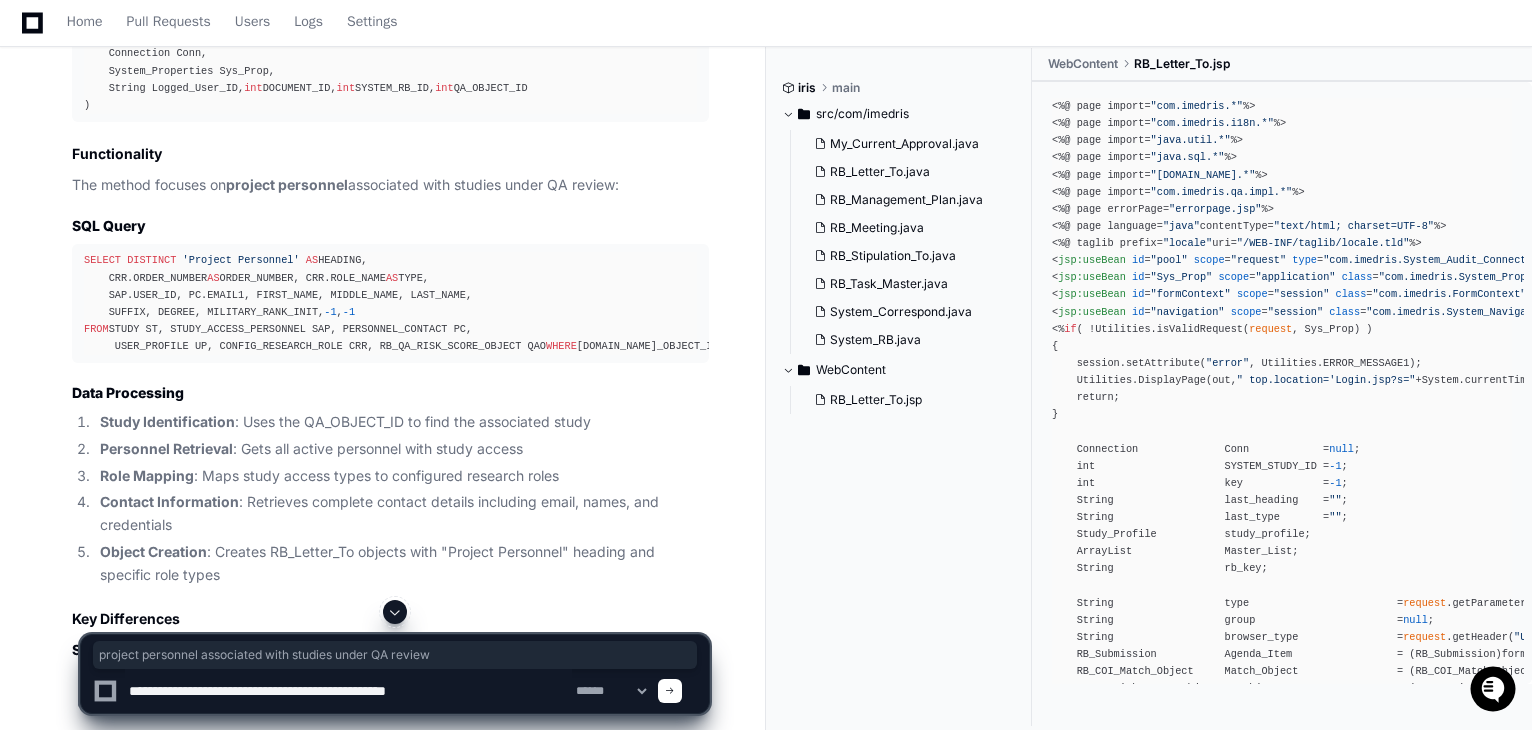 type on "**********" 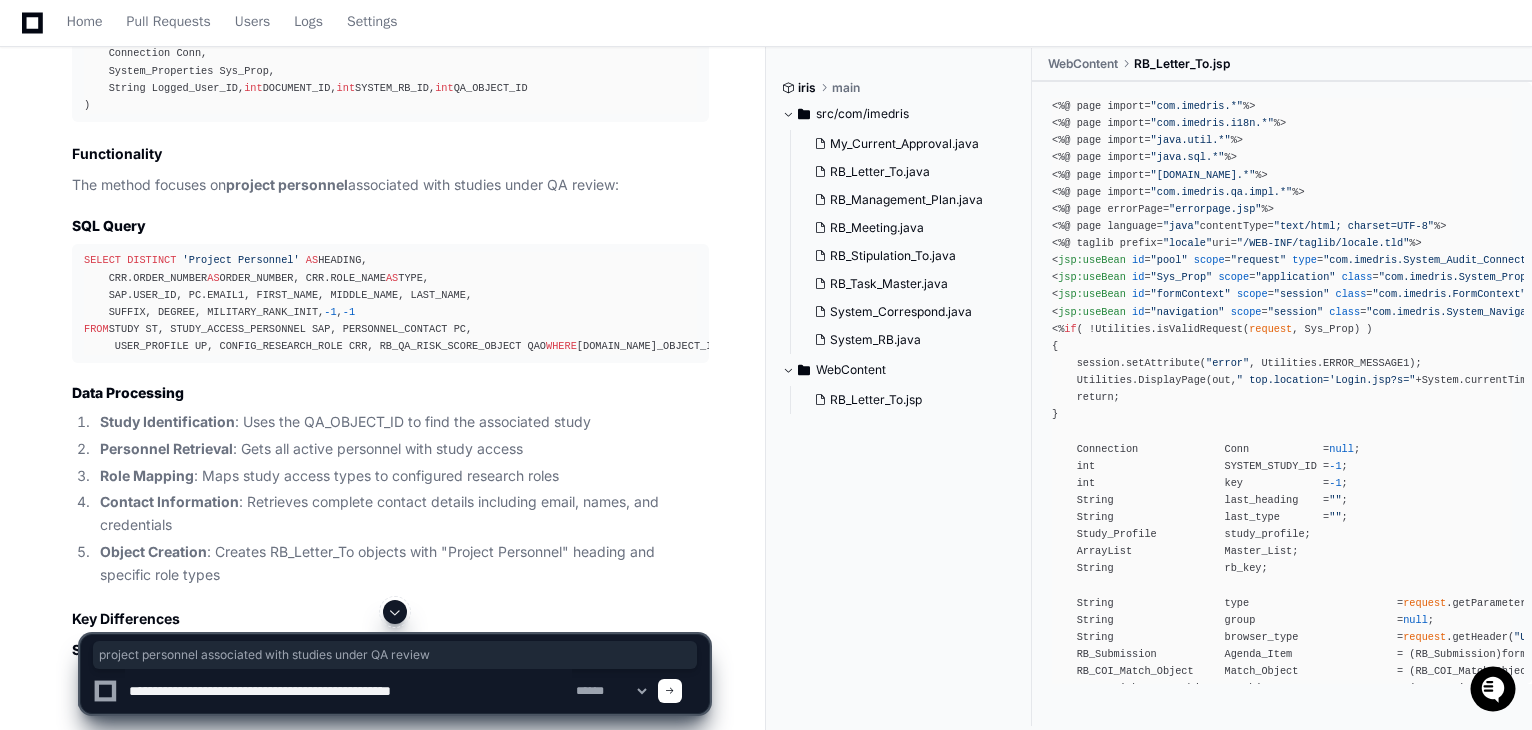 type 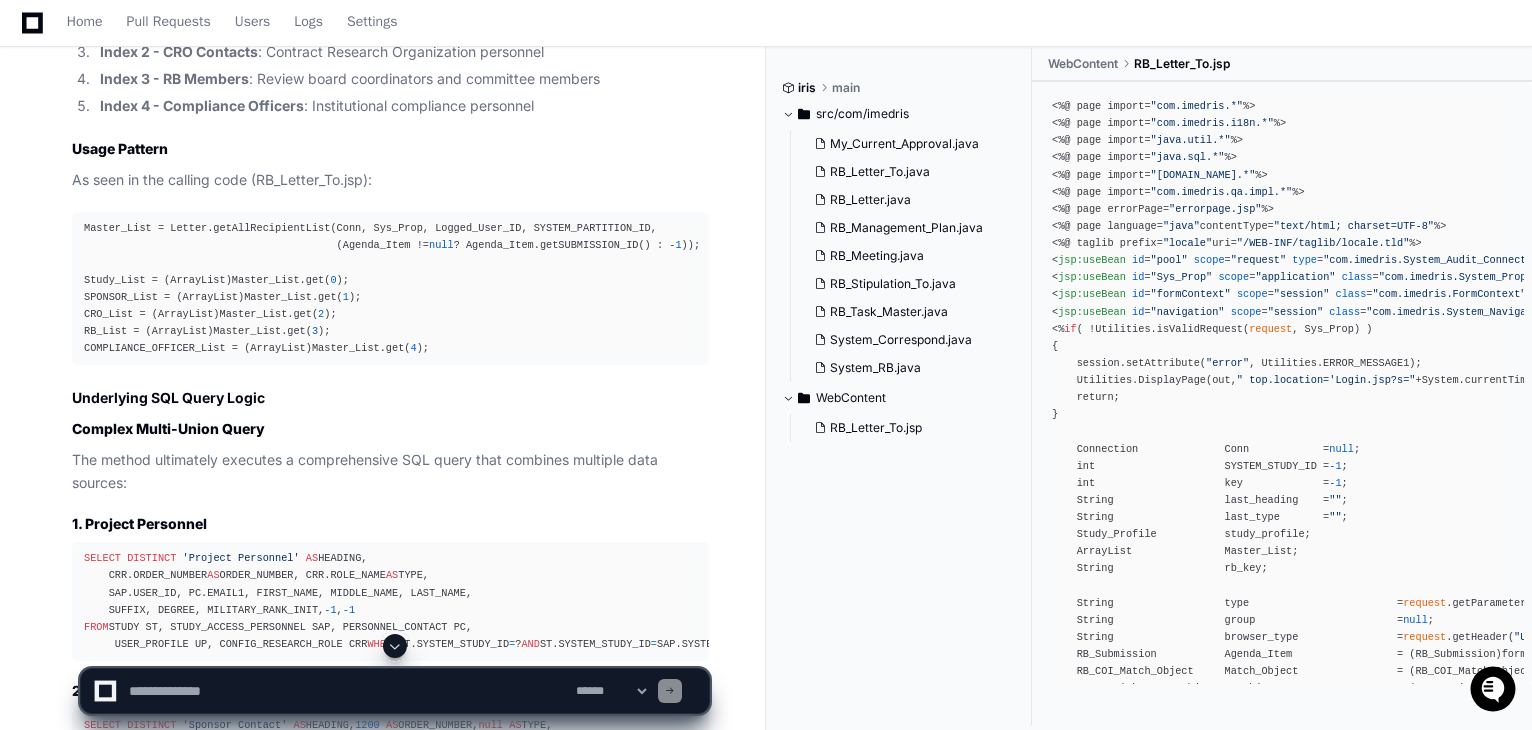 scroll, scrollTop: 8776, scrollLeft: 0, axis: vertical 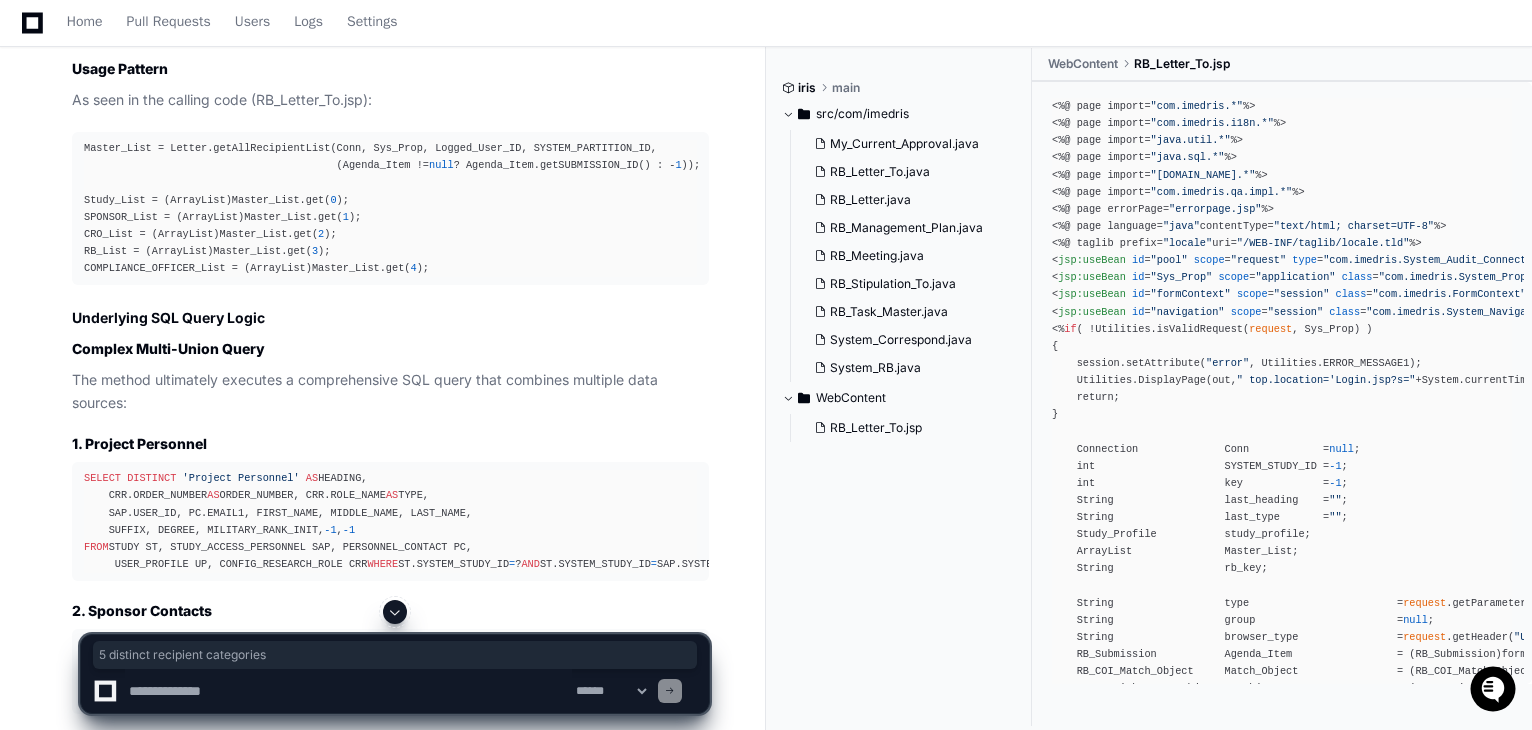 click on "5 distinct recipient categories" 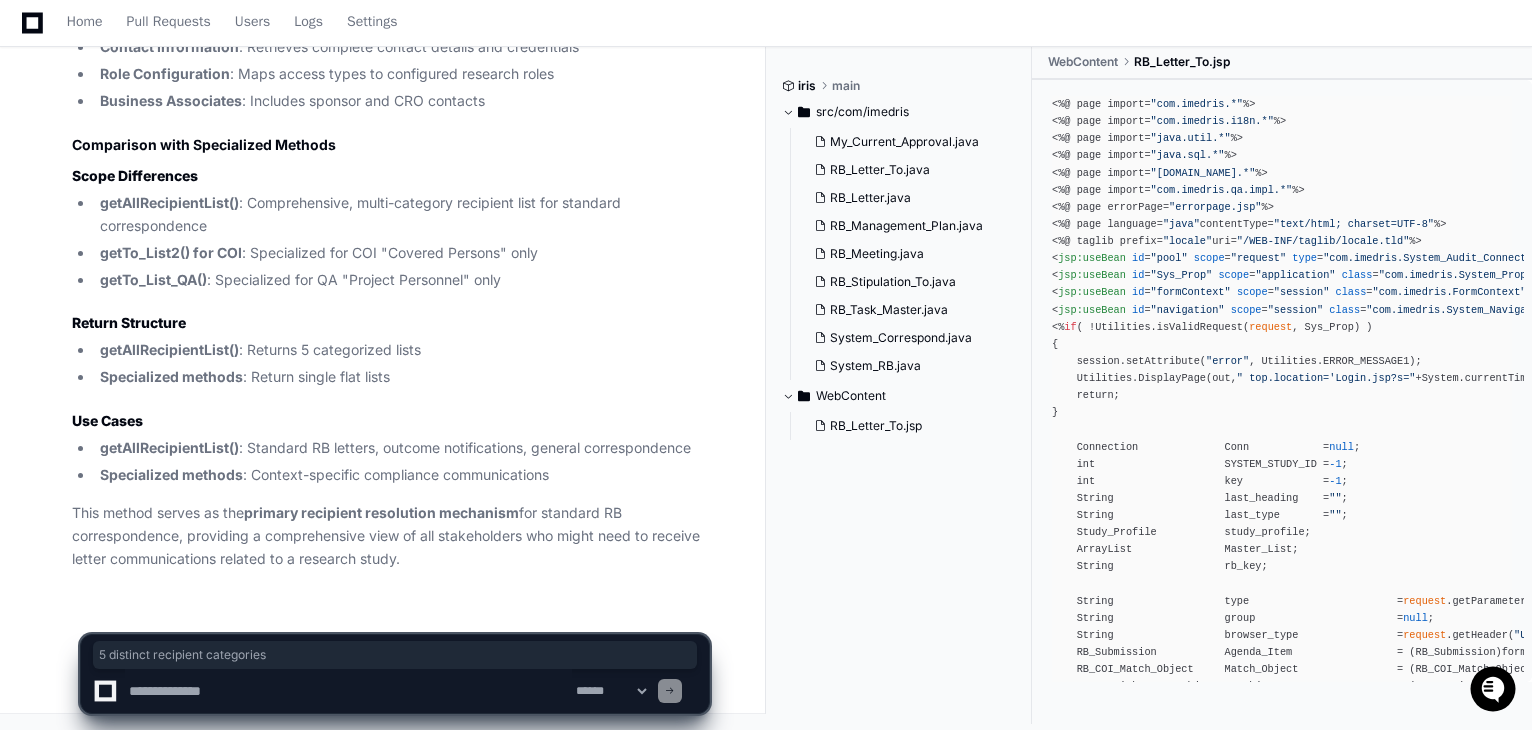 scroll, scrollTop: 11223, scrollLeft: 0, axis: vertical 